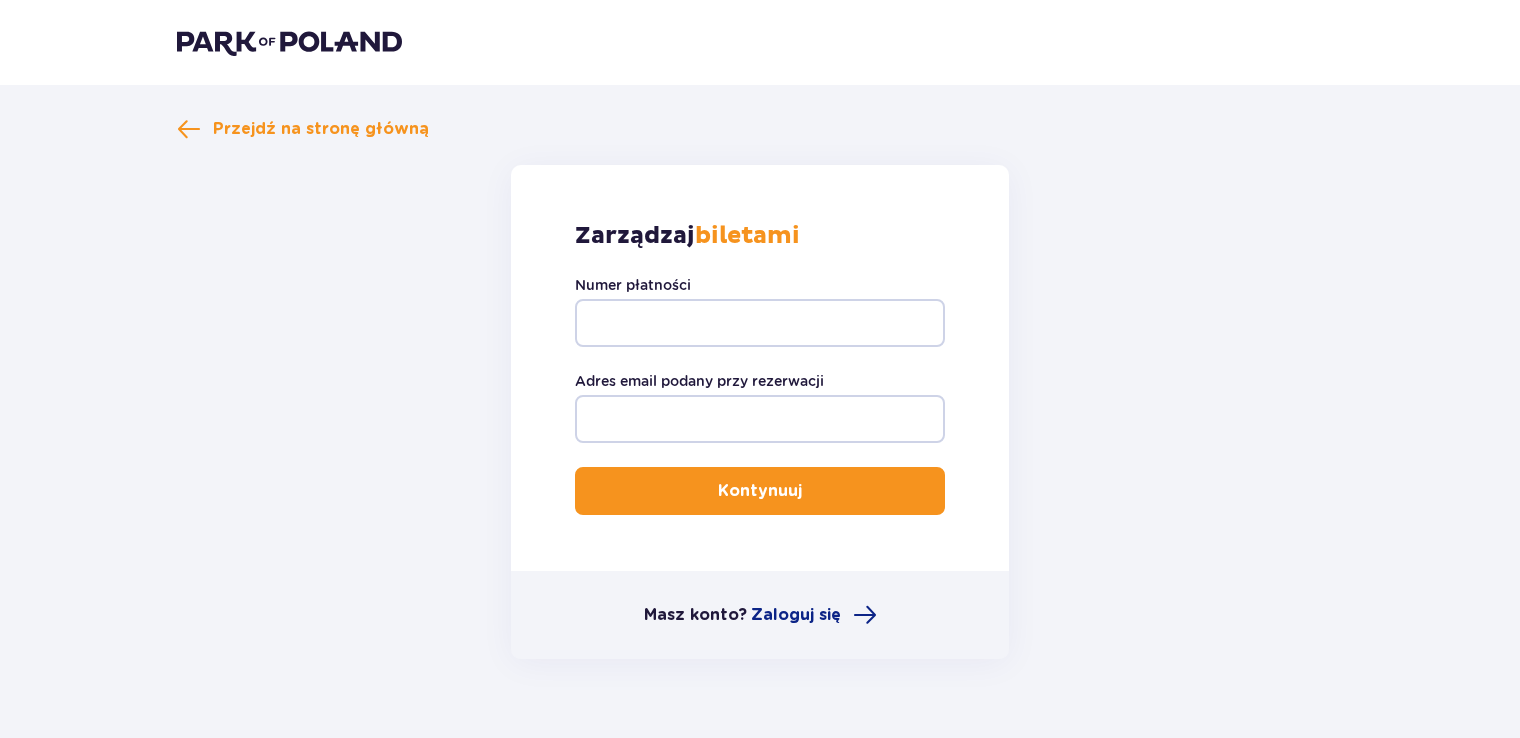 scroll, scrollTop: 0, scrollLeft: 0, axis: both 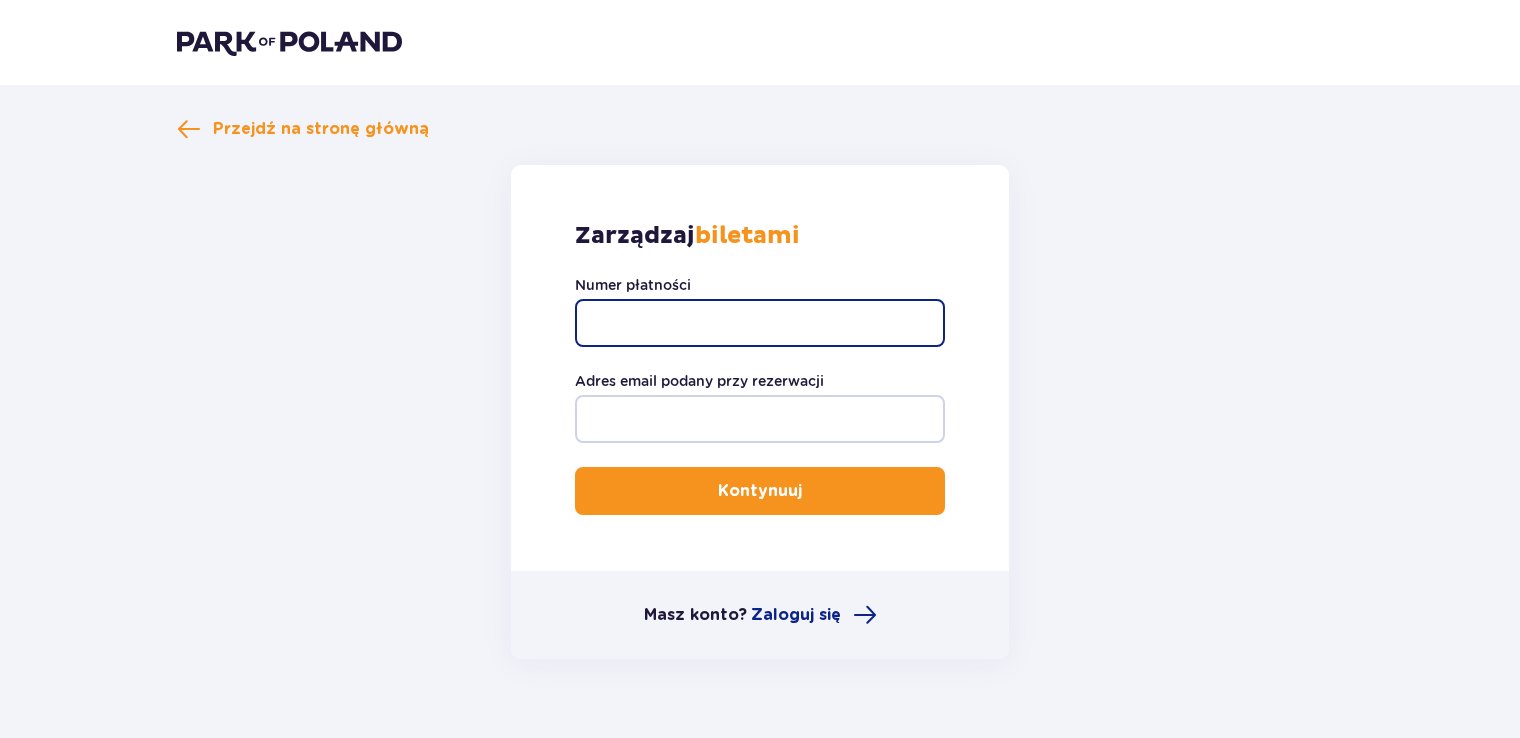 click on "Numer płatności" at bounding box center [760, 323] 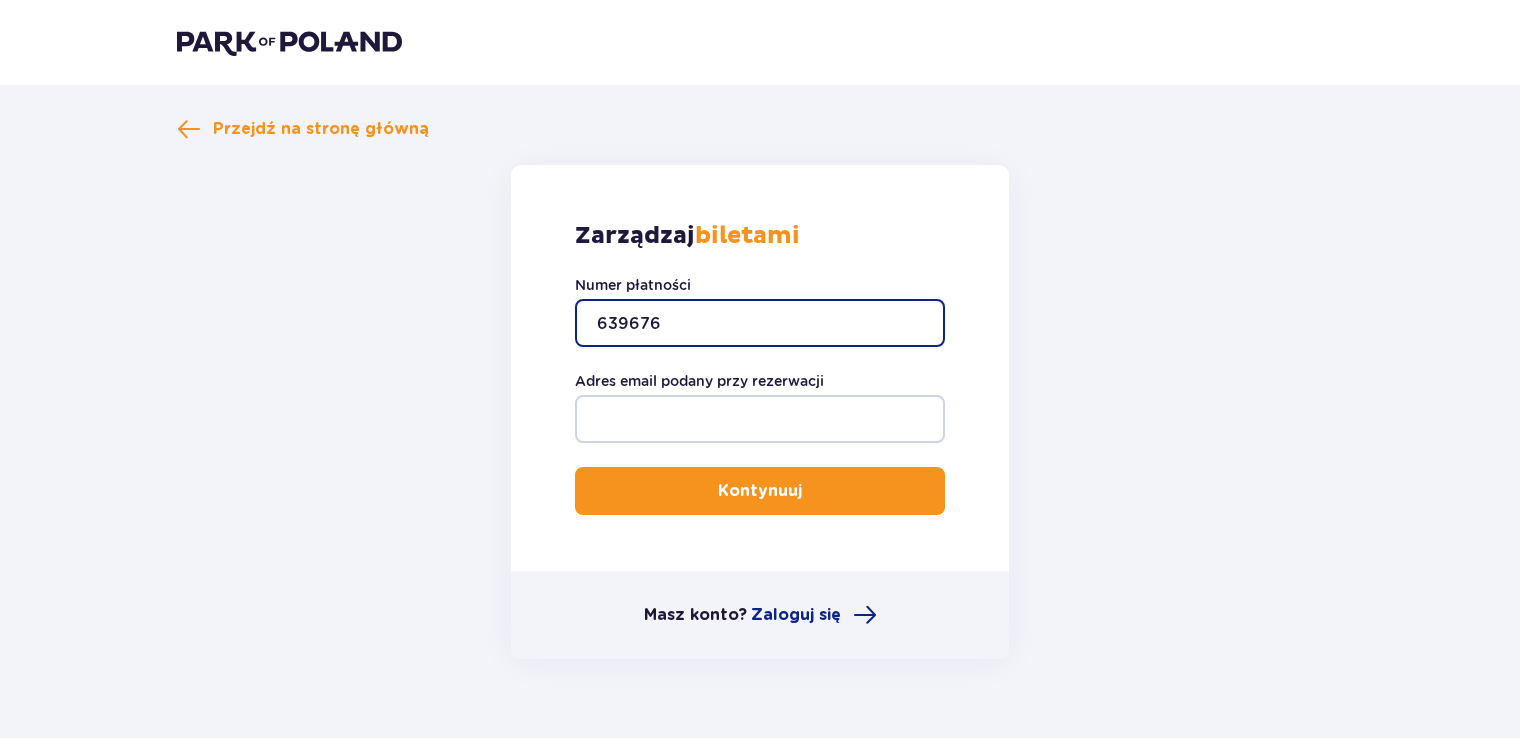 type on "639676" 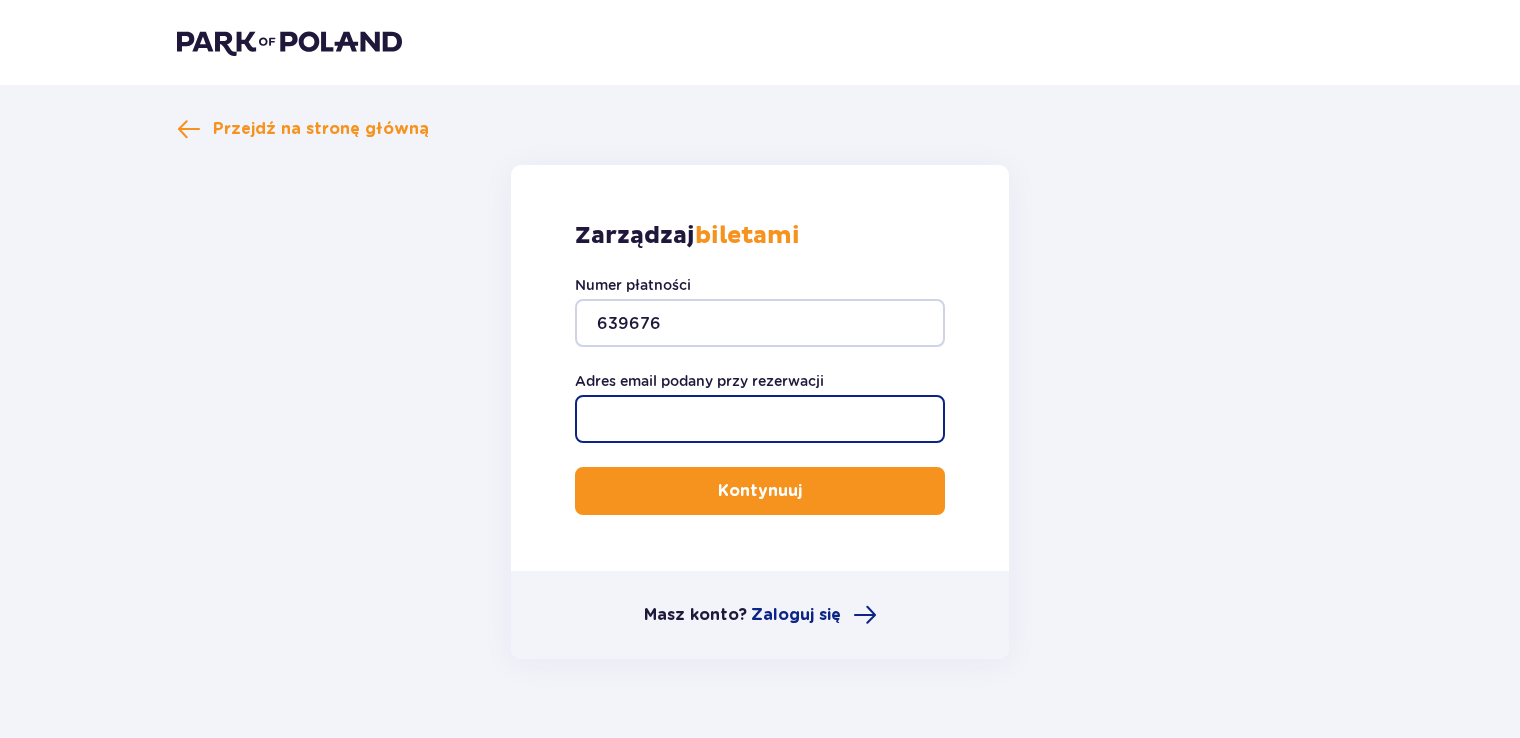 click on "Adres email podany przy rezerwacji" at bounding box center (760, 419) 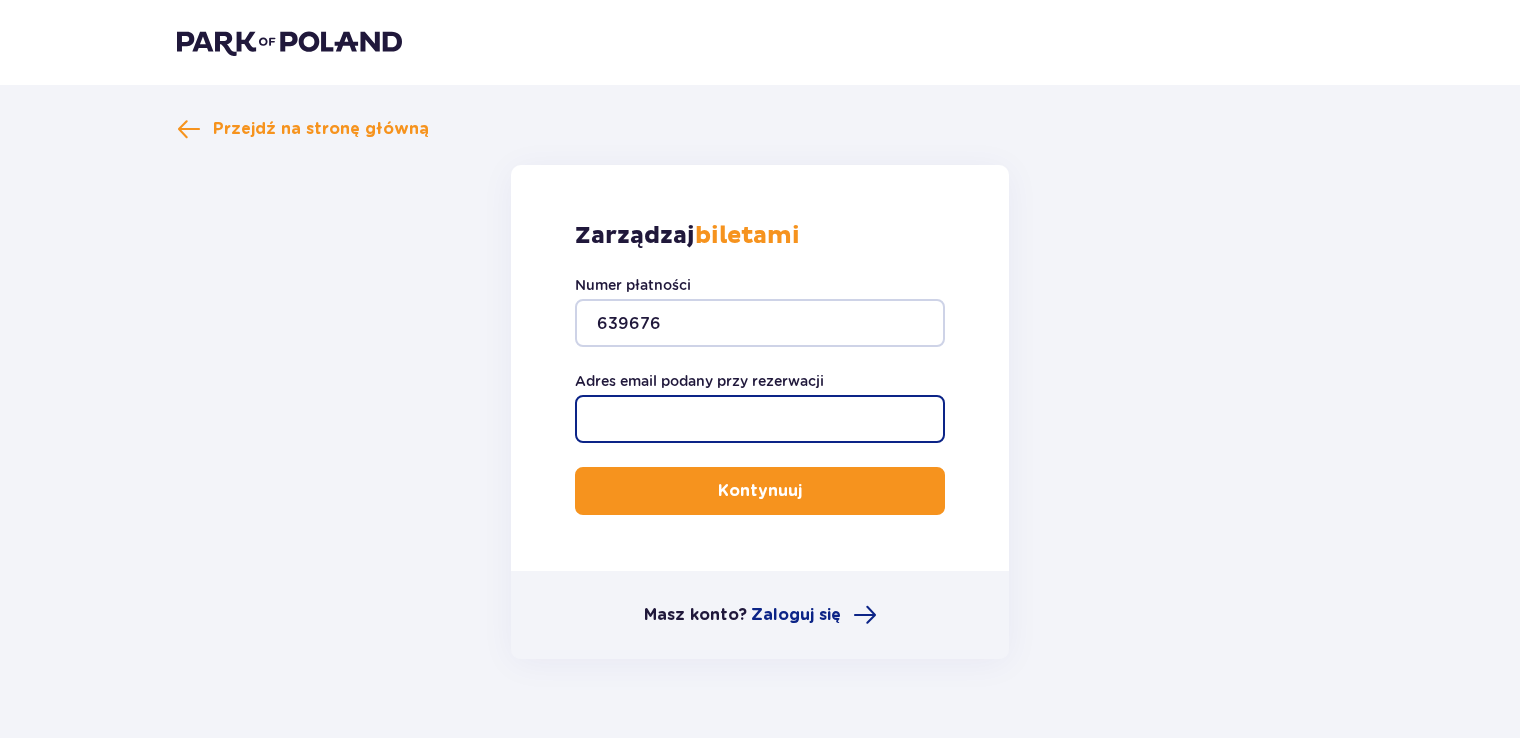 type on "[EMAIL]" 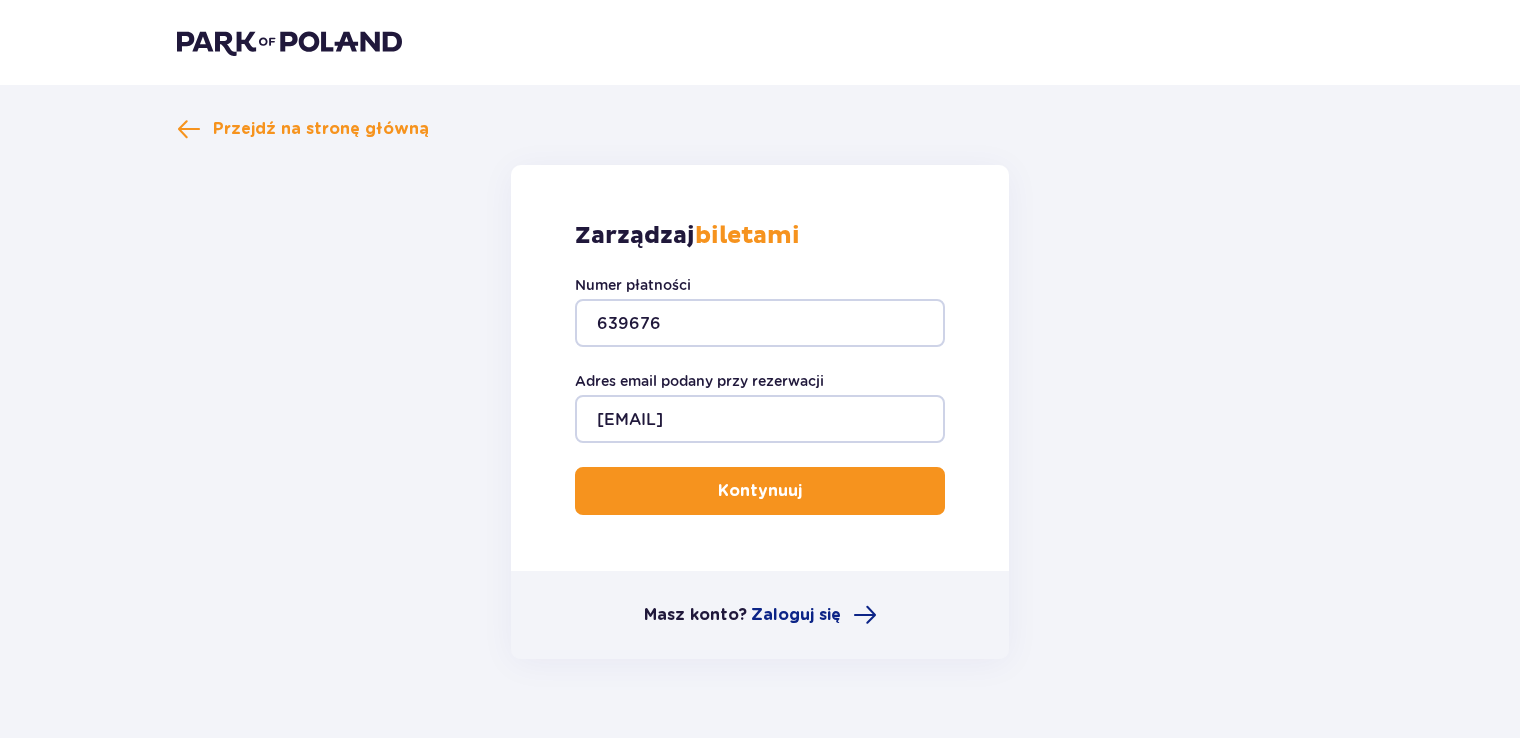click on "Kontynuuj" at bounding box center (760, 491) 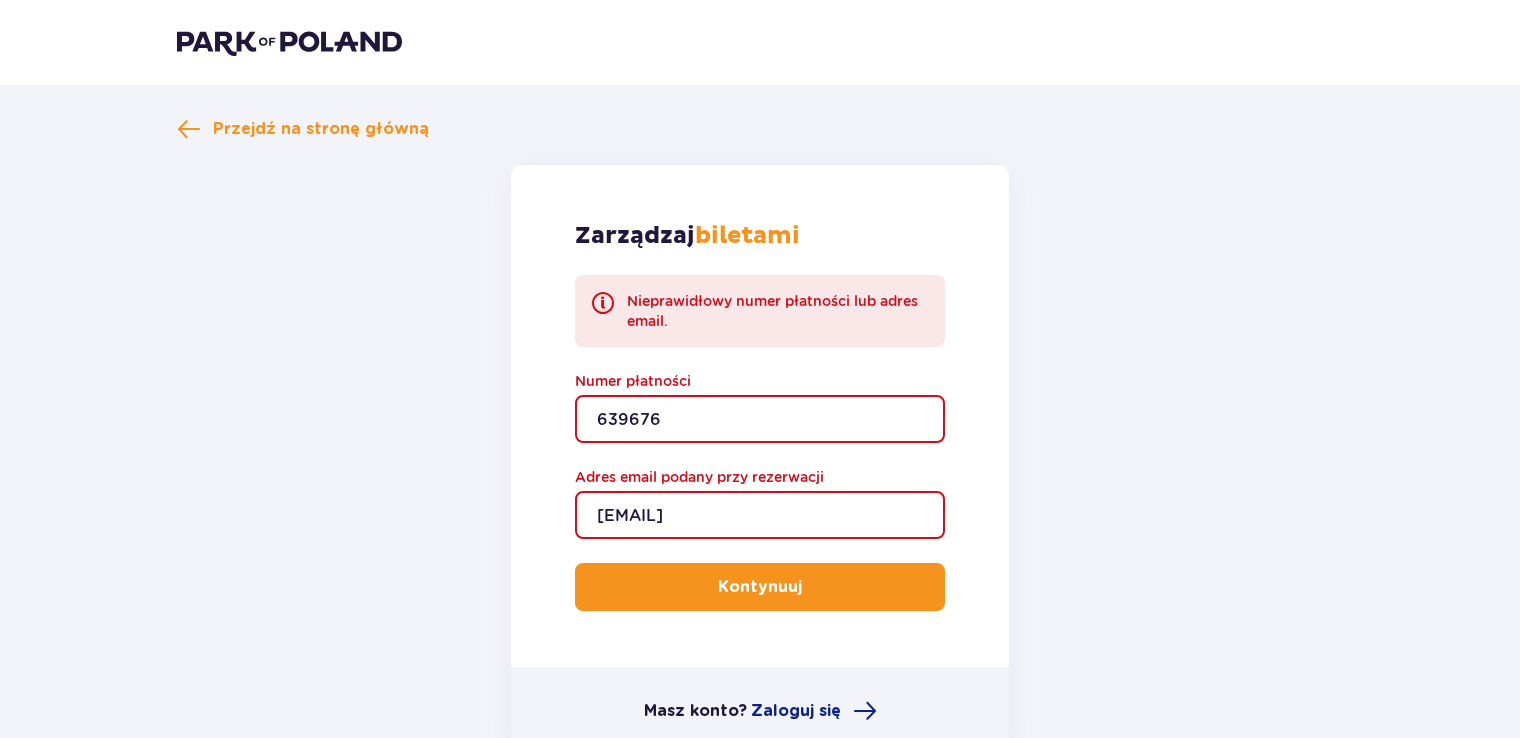 click on "[USERNAME]@[DOMAIN]" at bounding box center [760, 515] 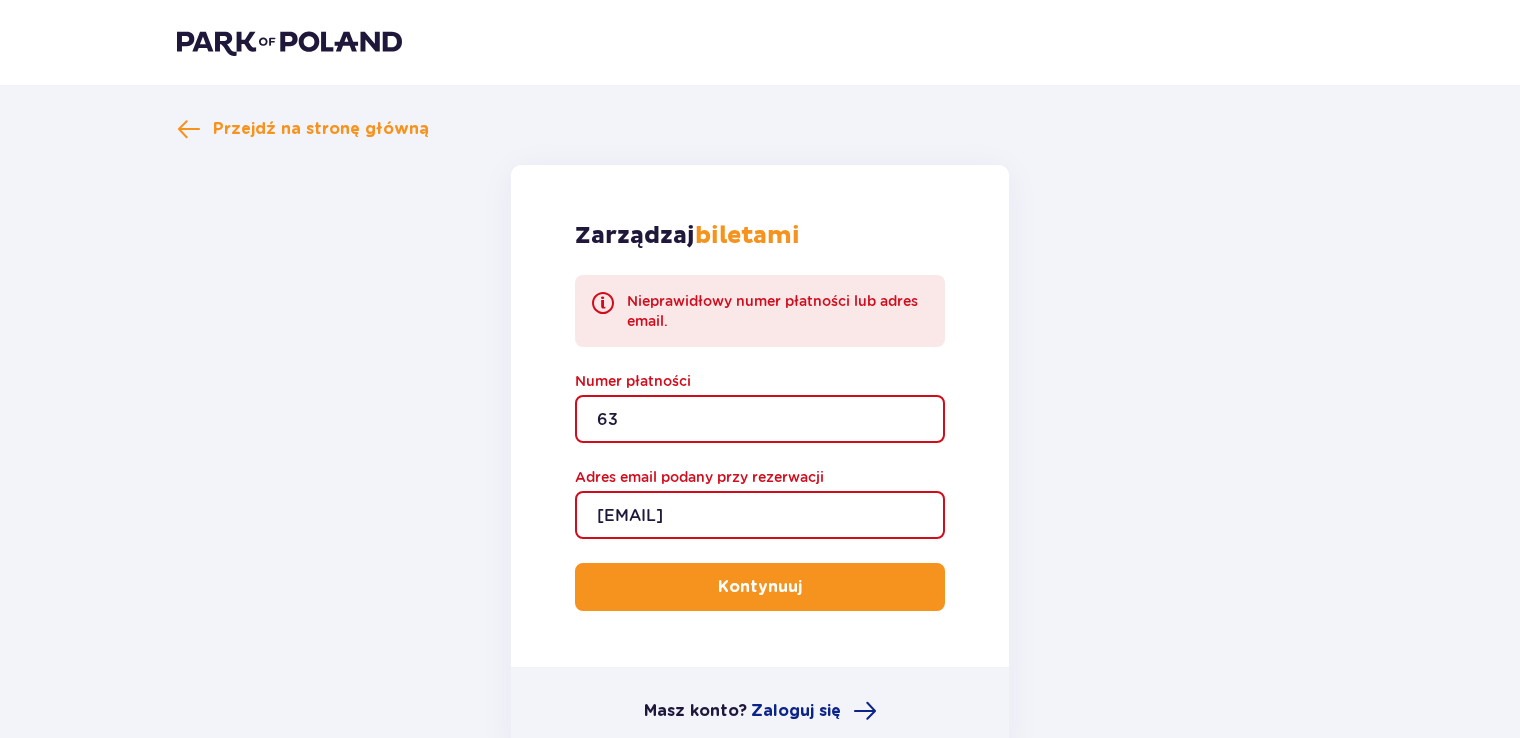 type on "6" 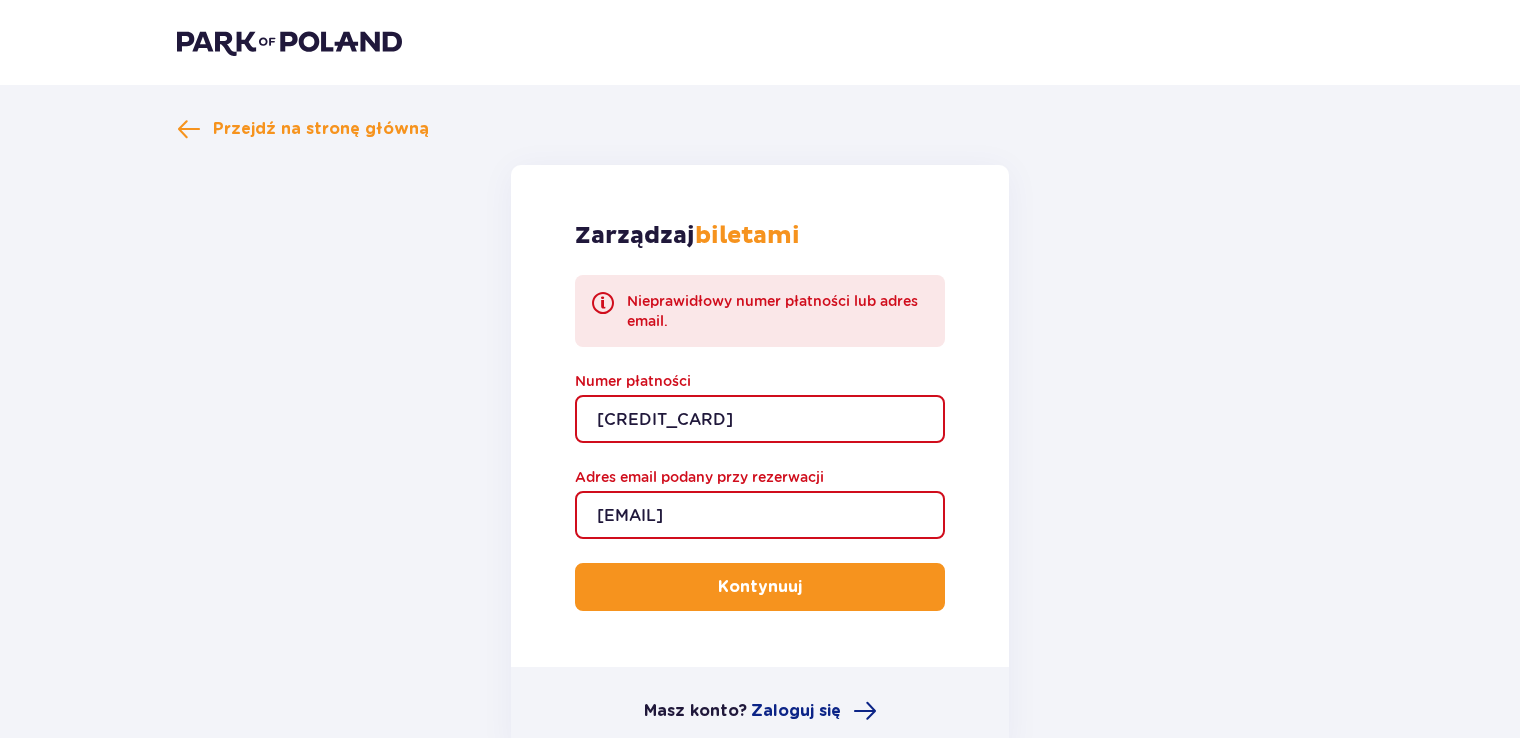 click on "Kontynuuj" at bounding box center [760, 587] 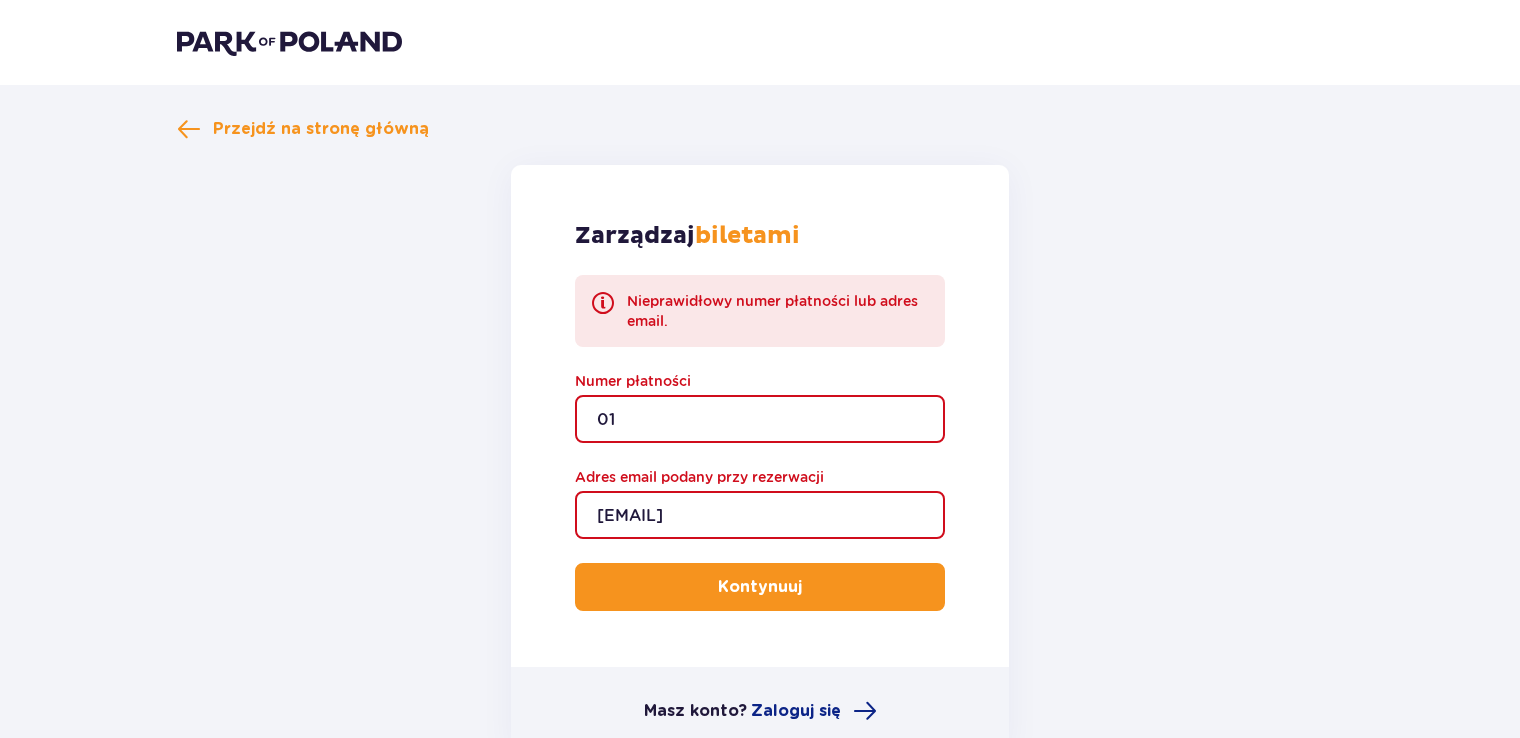 type on "0" 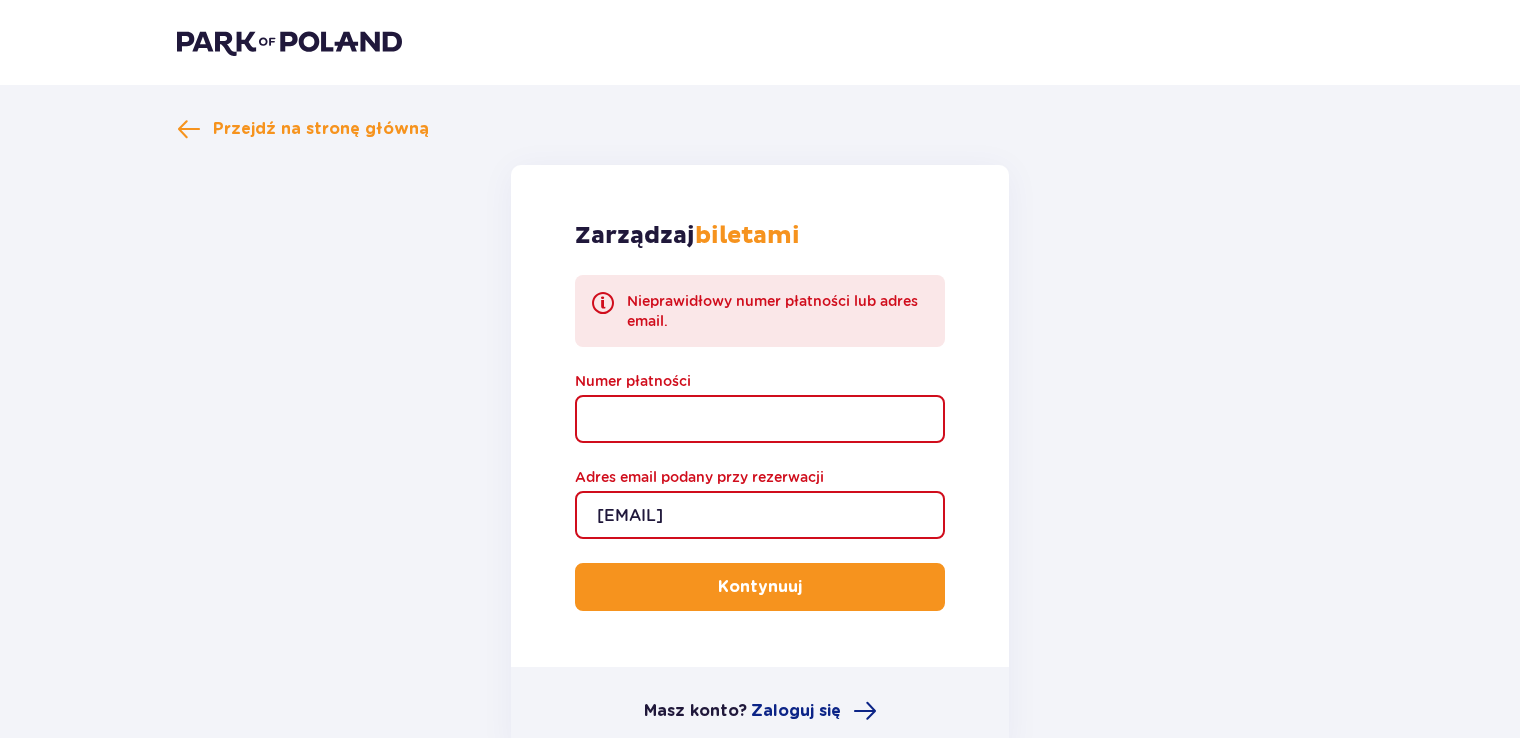 type 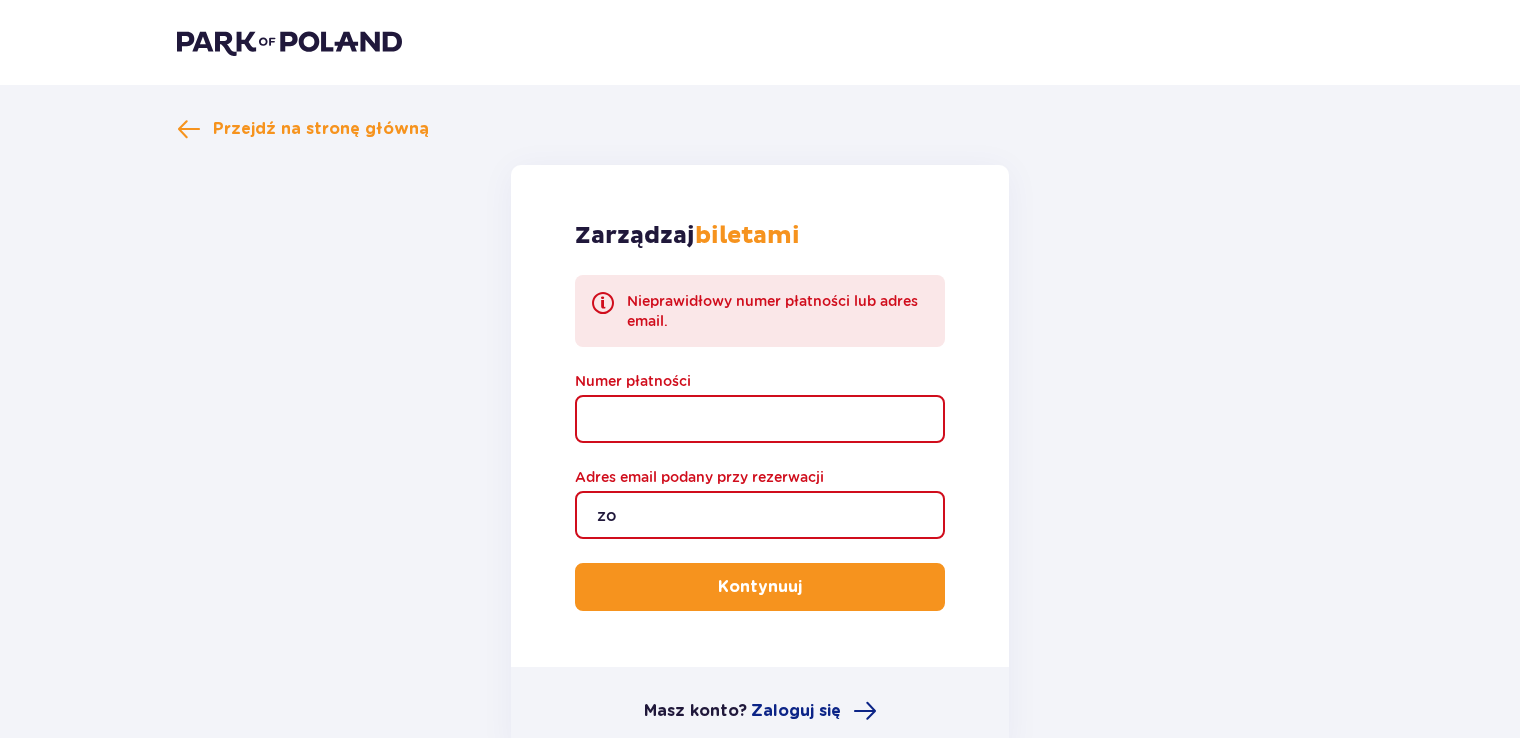 type on "z" 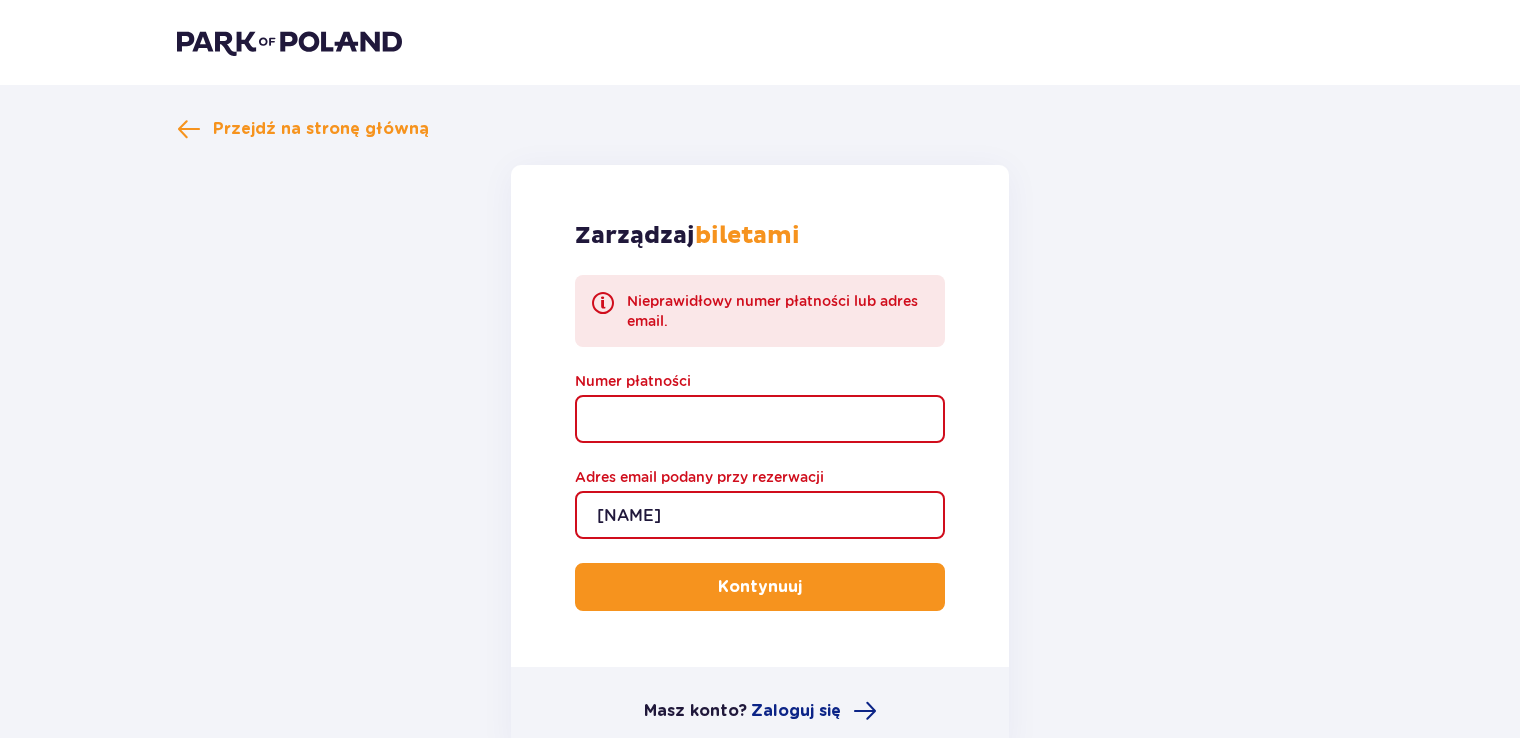 type on "zosiarudzinska38@gmail.com" 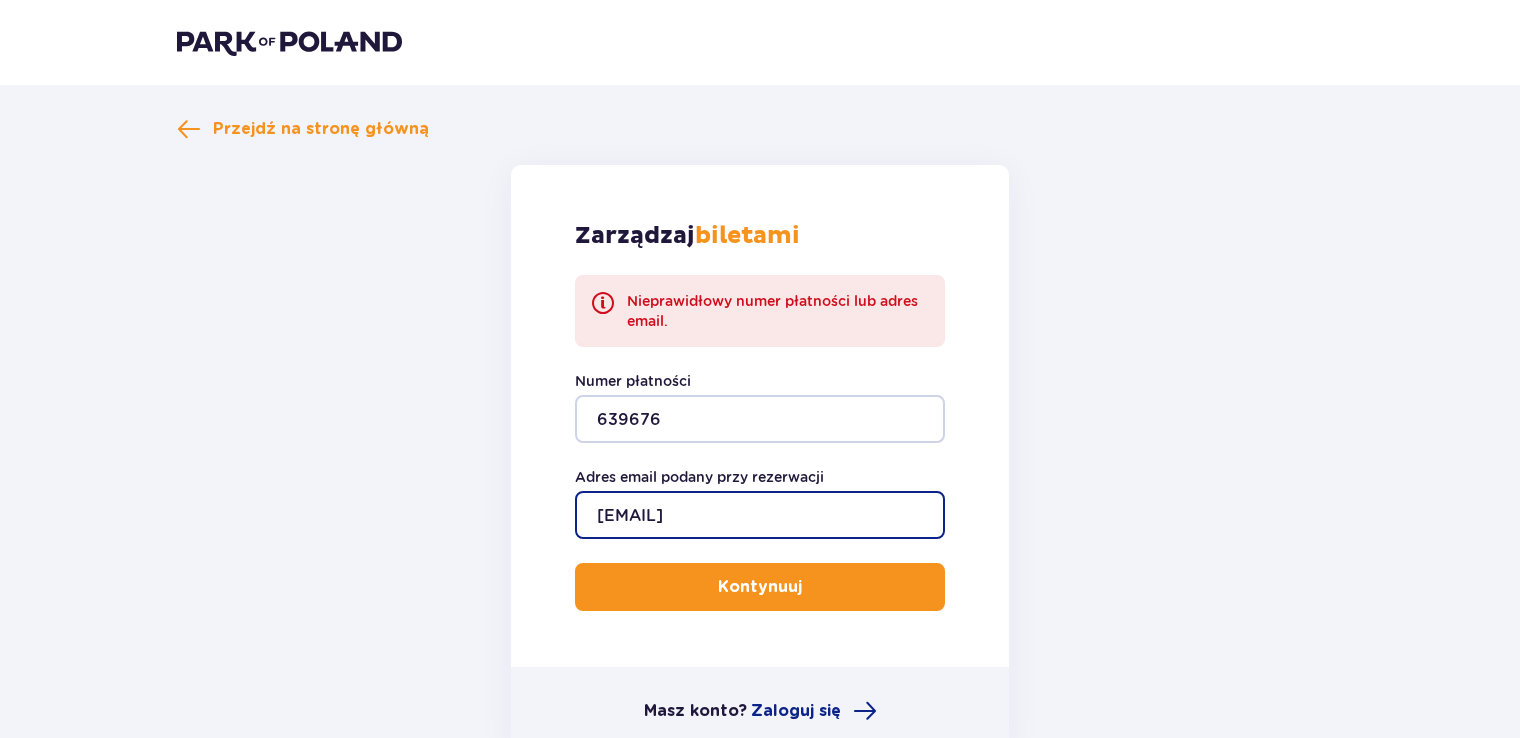click on "Kontynuuj" at bounding box center [760, 587] 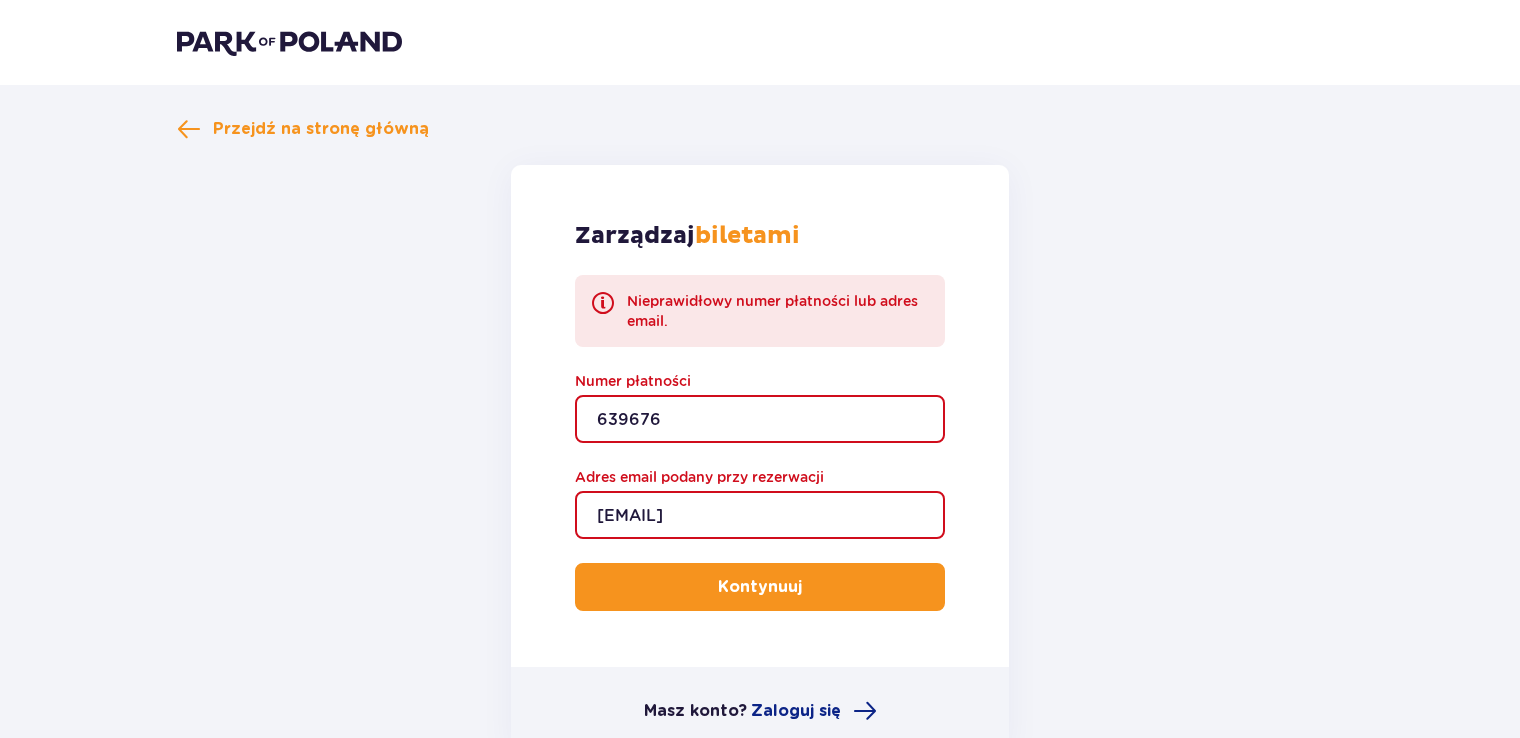 click on "Kontynuuj" at bounding box center (760, 587) 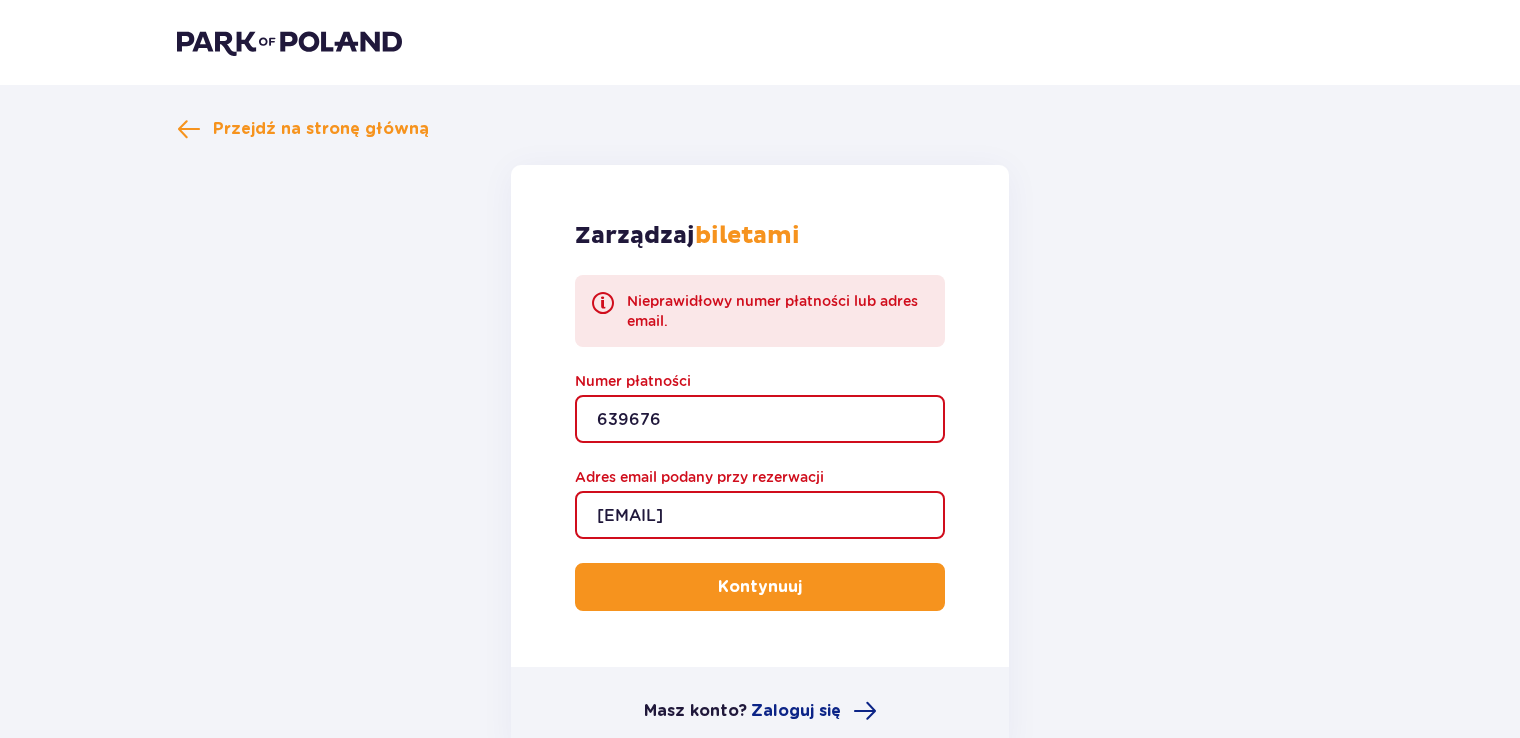 click on "zosiarudzinska38@gmail.com" at bounding box center (760, 515) 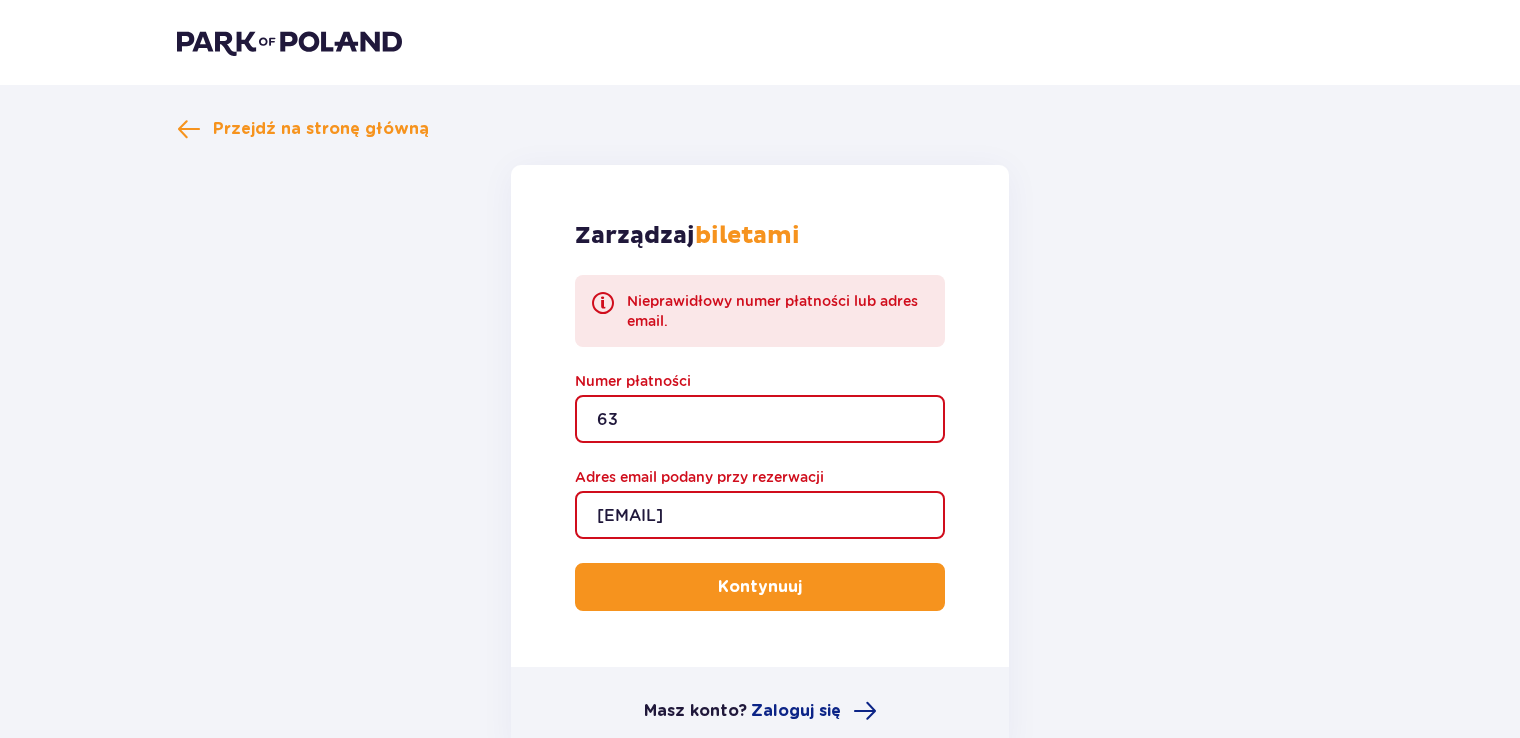 type on "6" 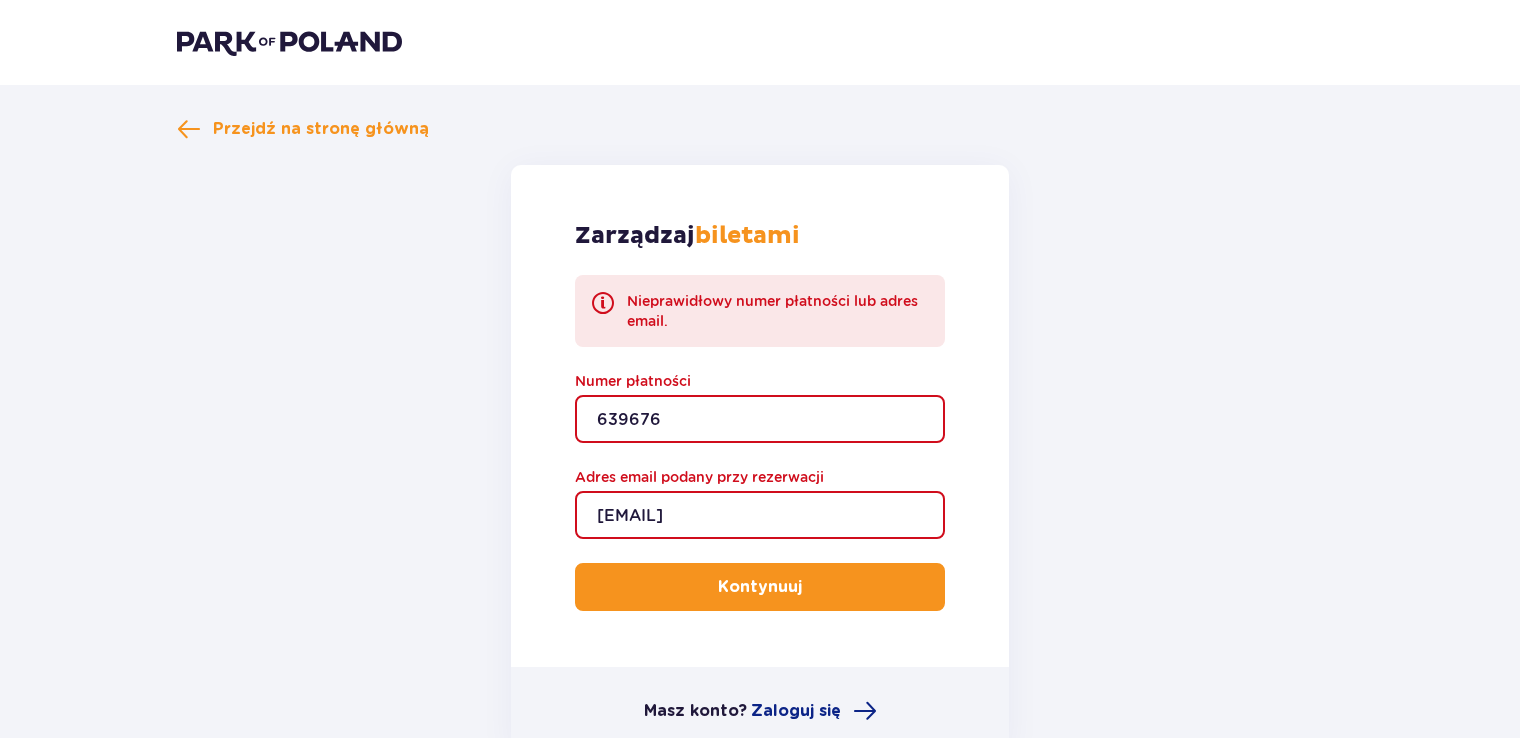 click on "Kontynuuj" at bounding box center [760, 587] 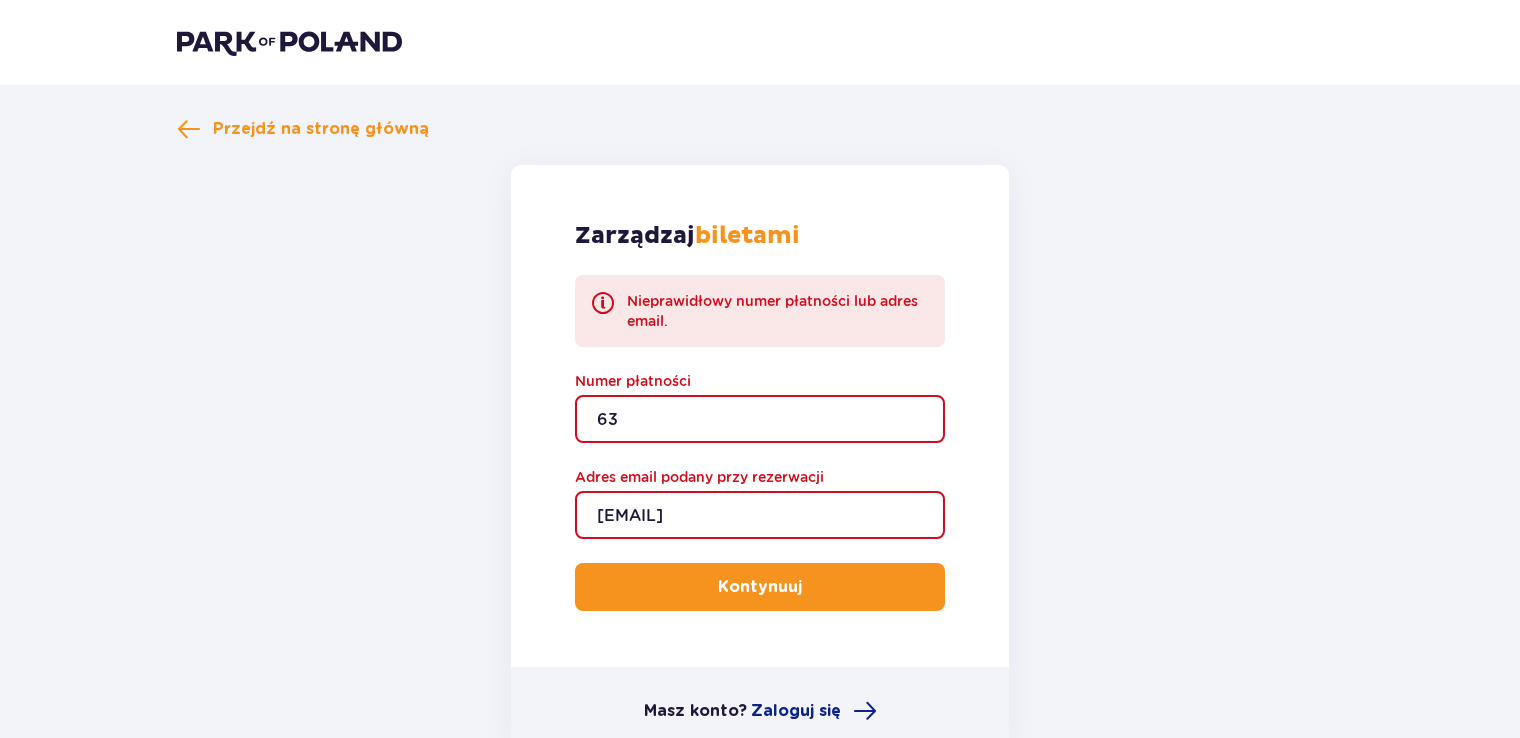 type on "6" 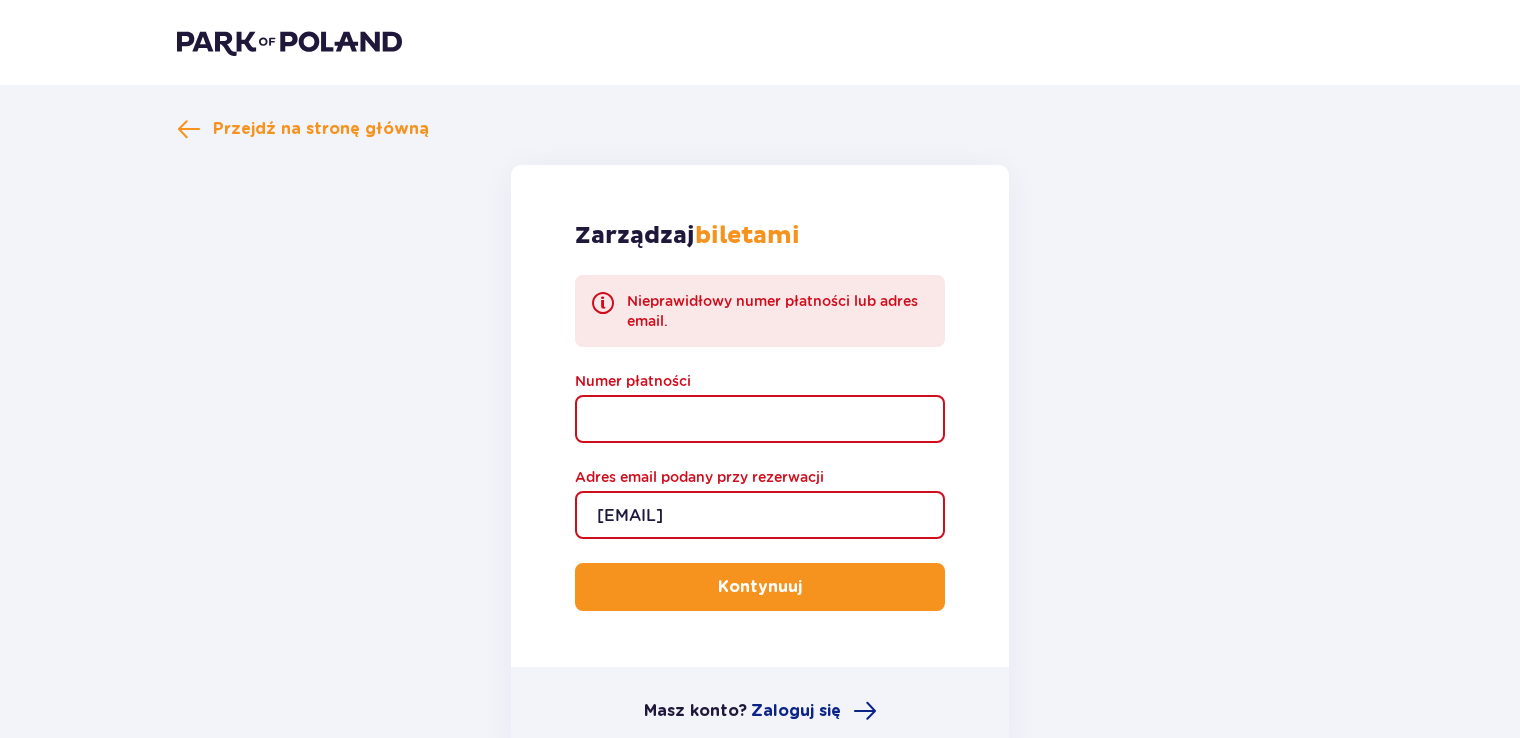 click on "Numer płatności" at bounding box center [760, 419] 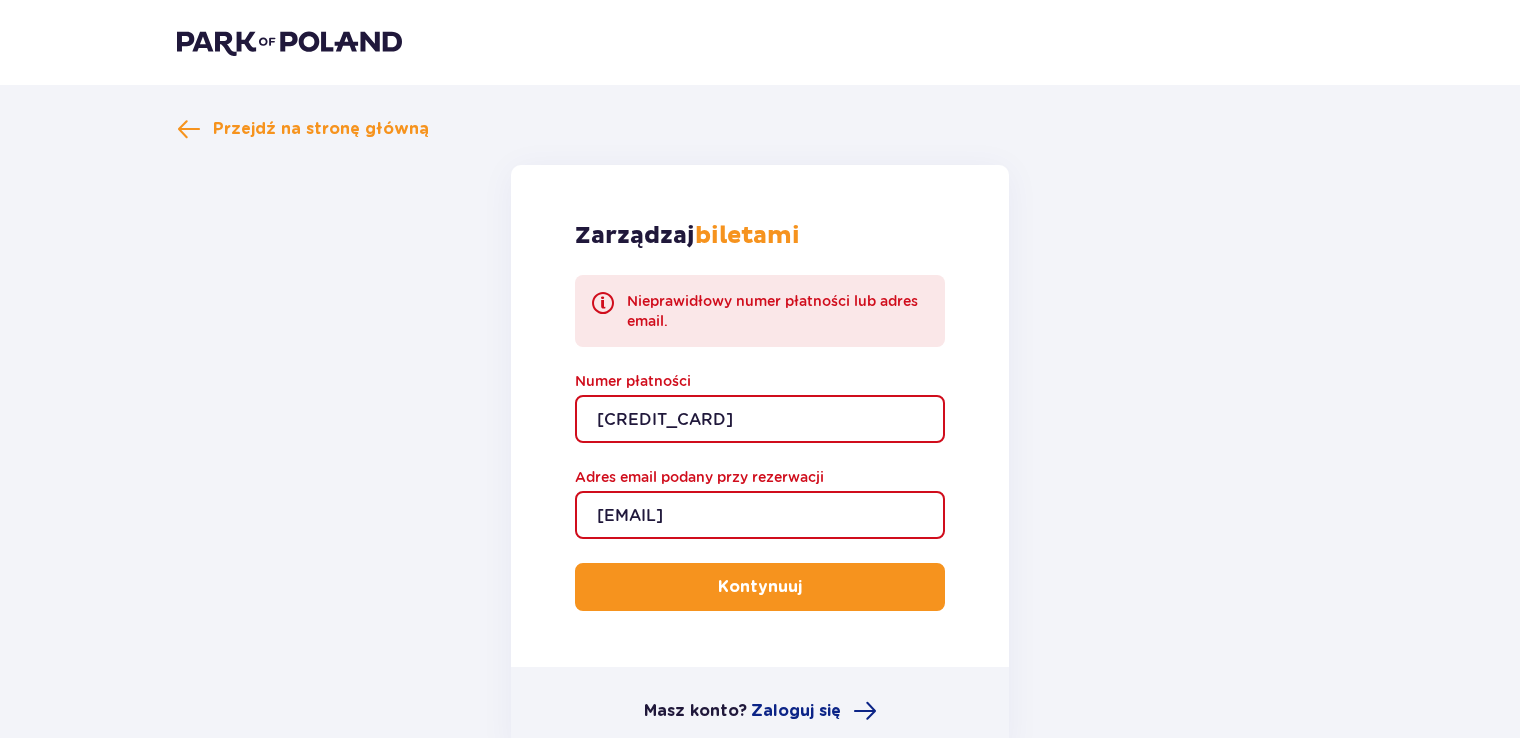 click at bounding box center [806, 587] 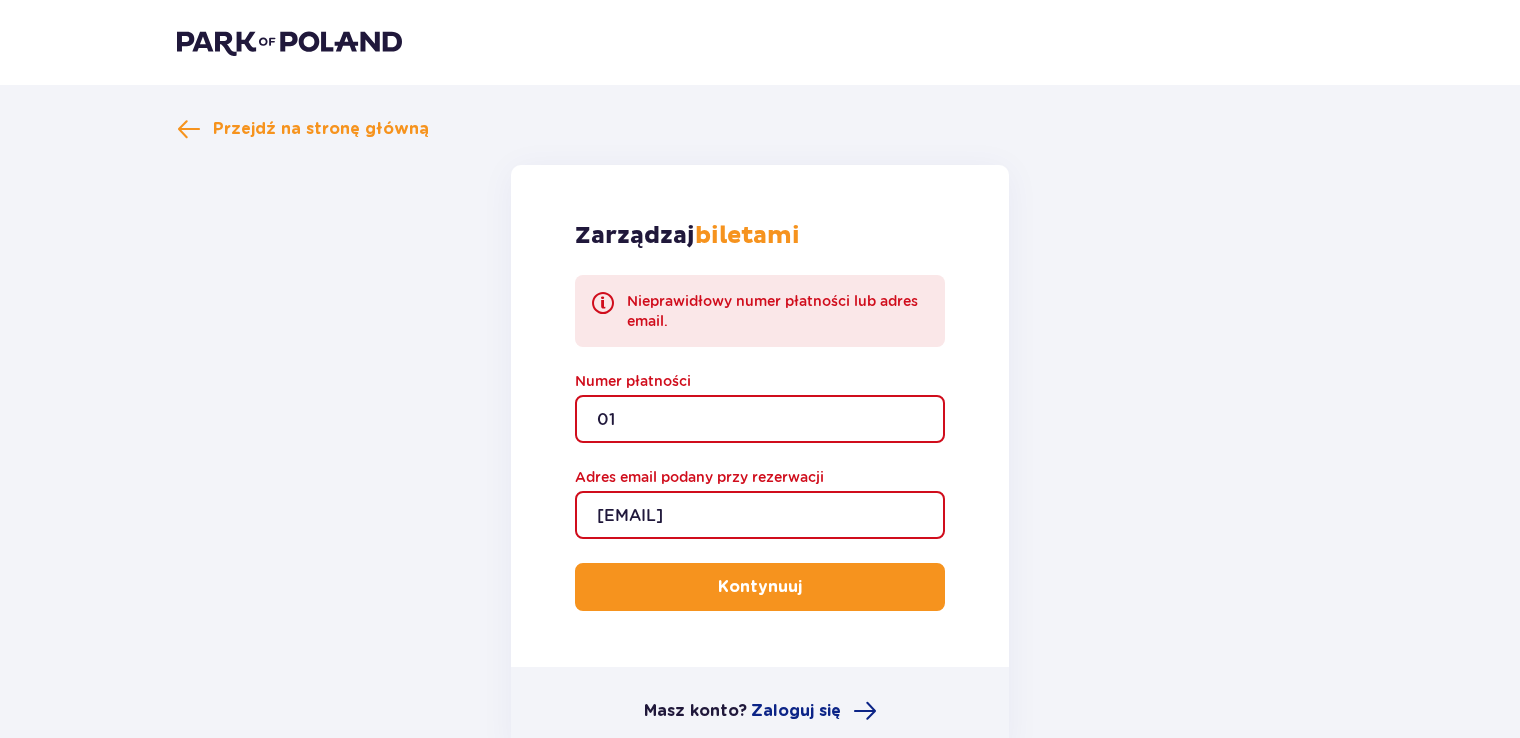 type on "0" 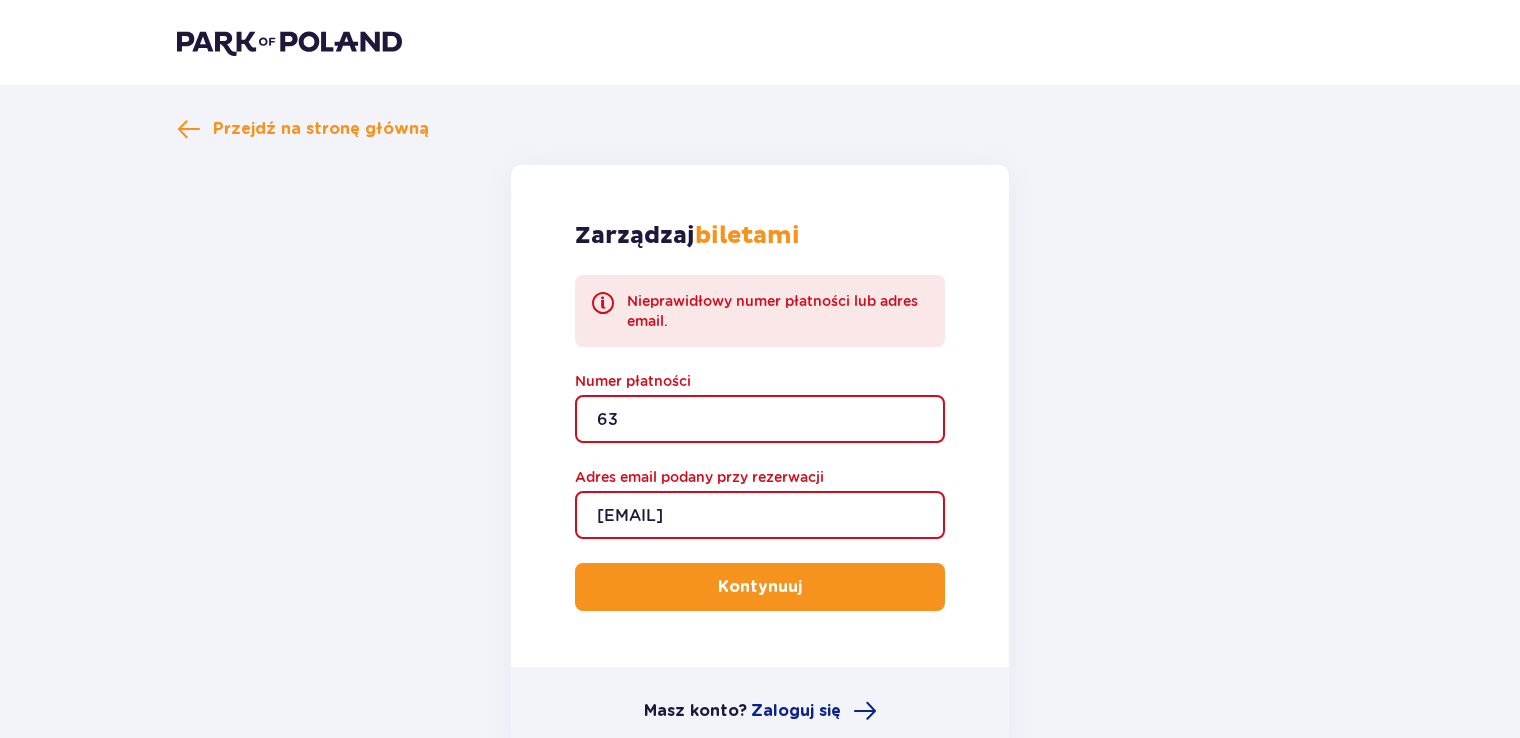 type on "639676" 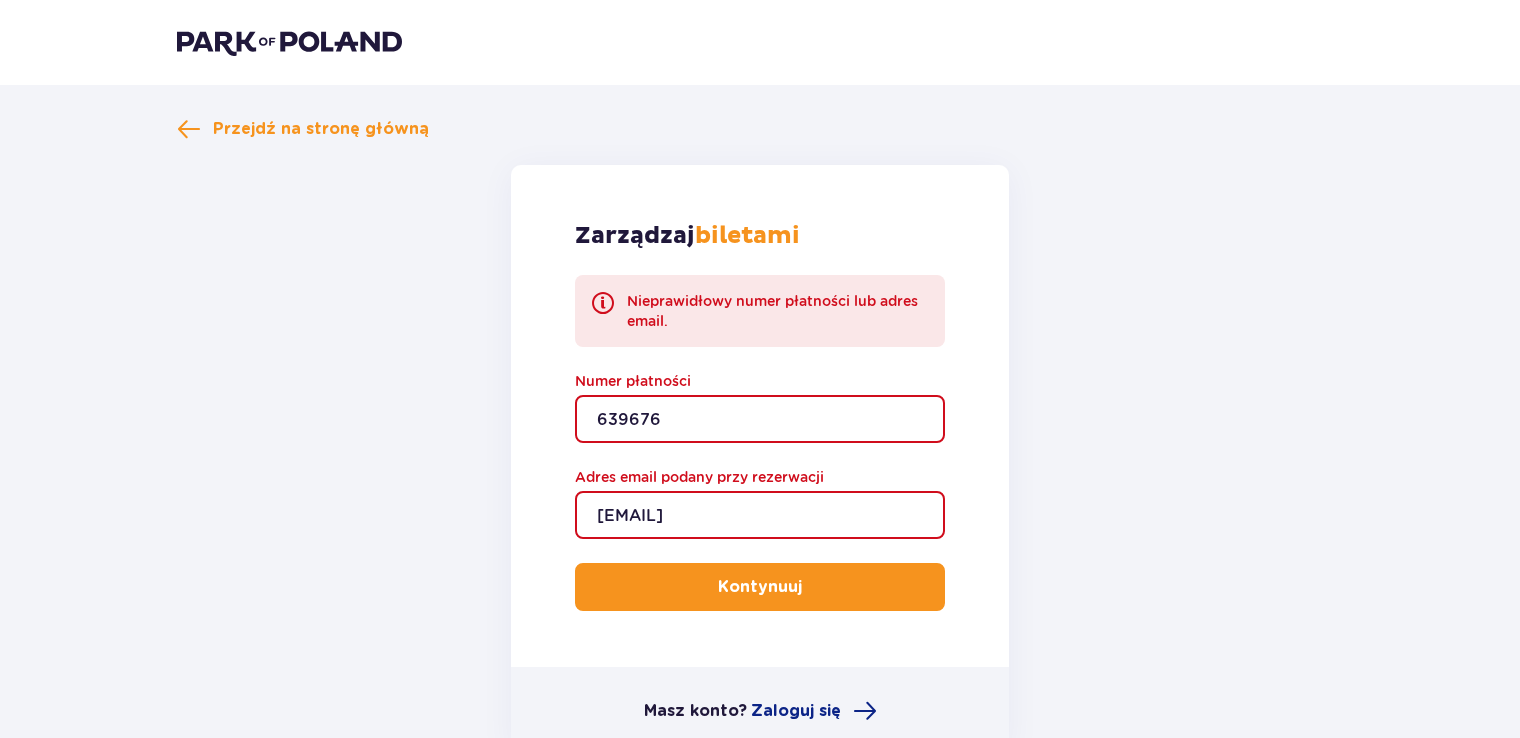 click on "Kontynuuj" at bounding box center (760, 587) 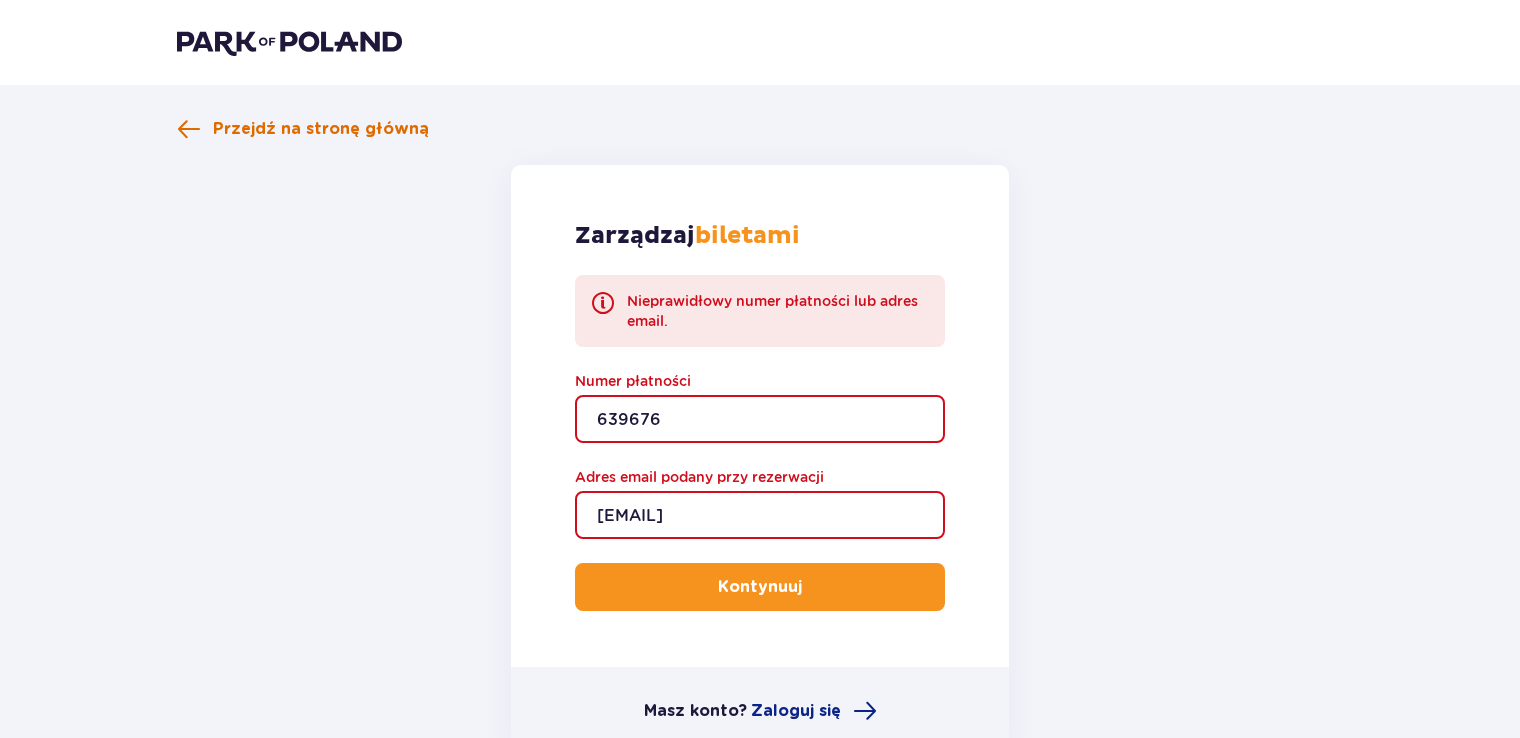 click on "Przejdź na stronę główną" at bounding box center (321, 129) 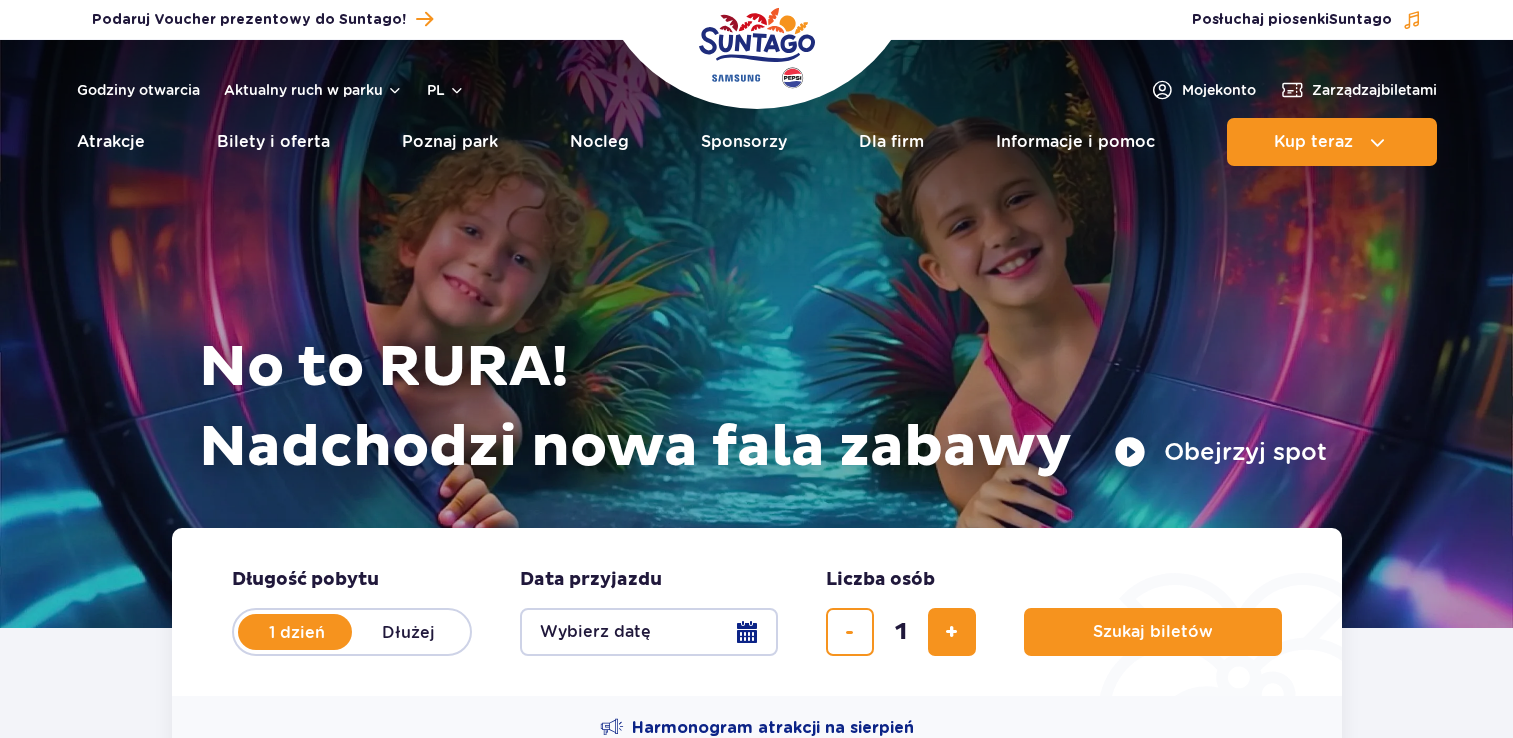 scroll, scrollTop: 0, scrollLeft: 0, axis: both 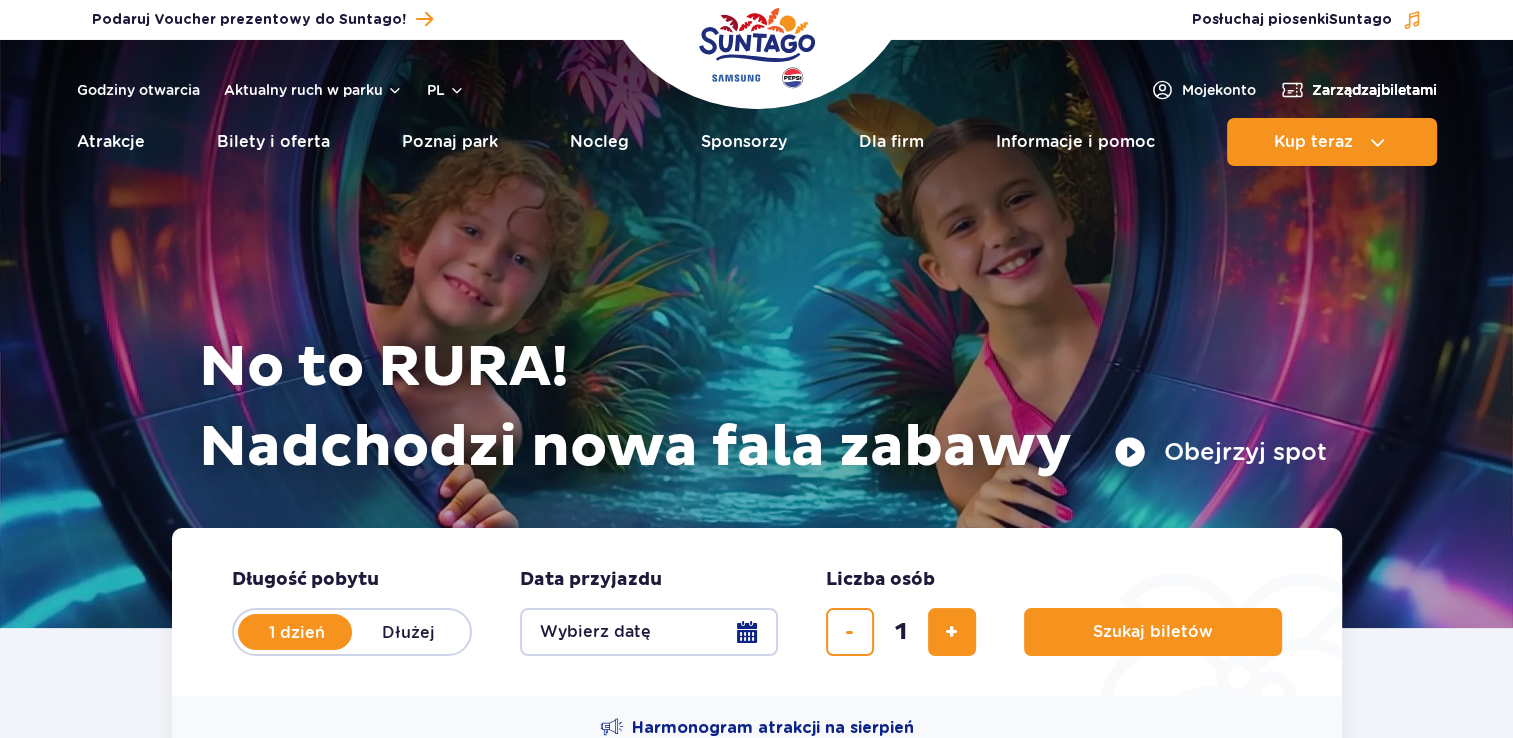 click on "Zarządzaj  biletami" at bounding box center [1374, 90] 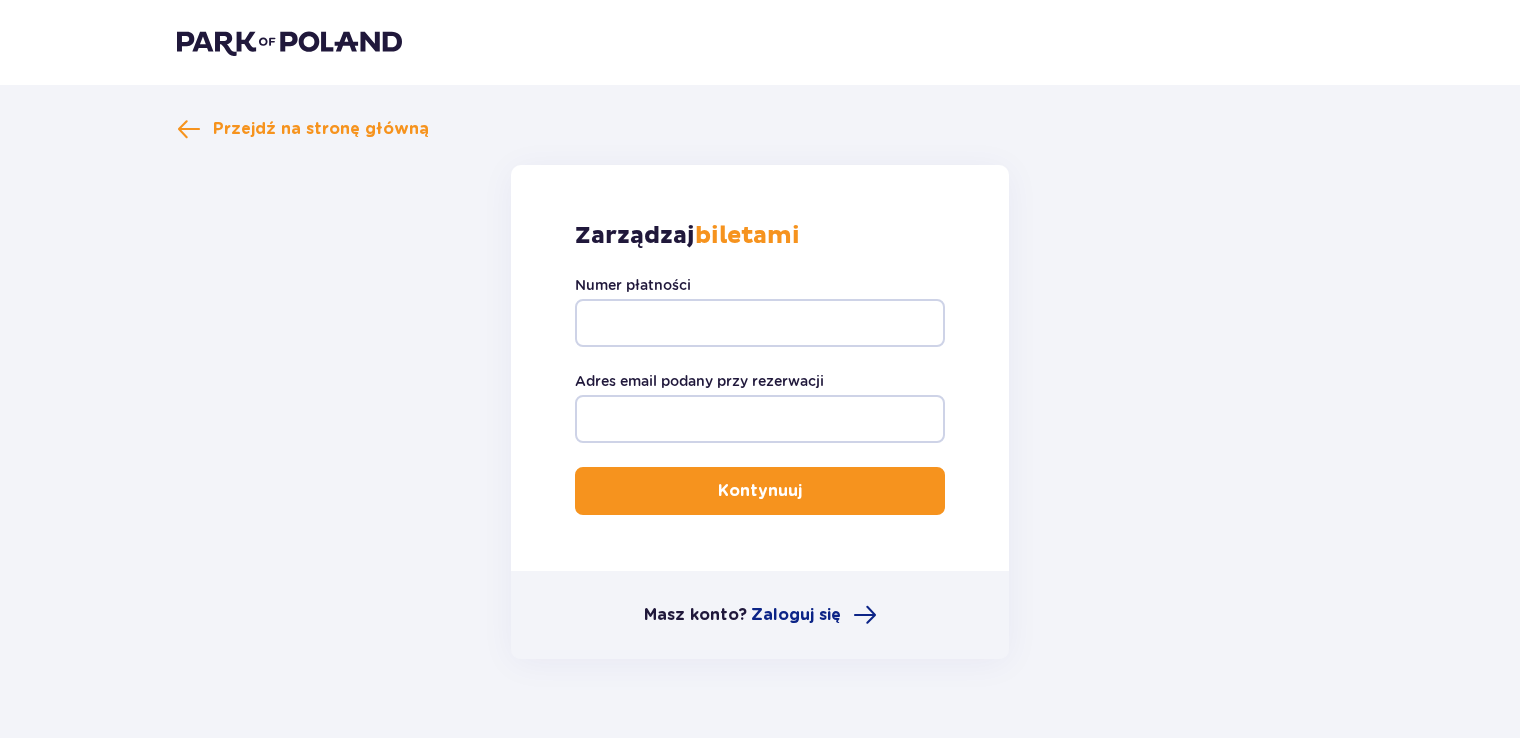 scroll, scrollTop: 0, scrollLeft: 0, axis: both 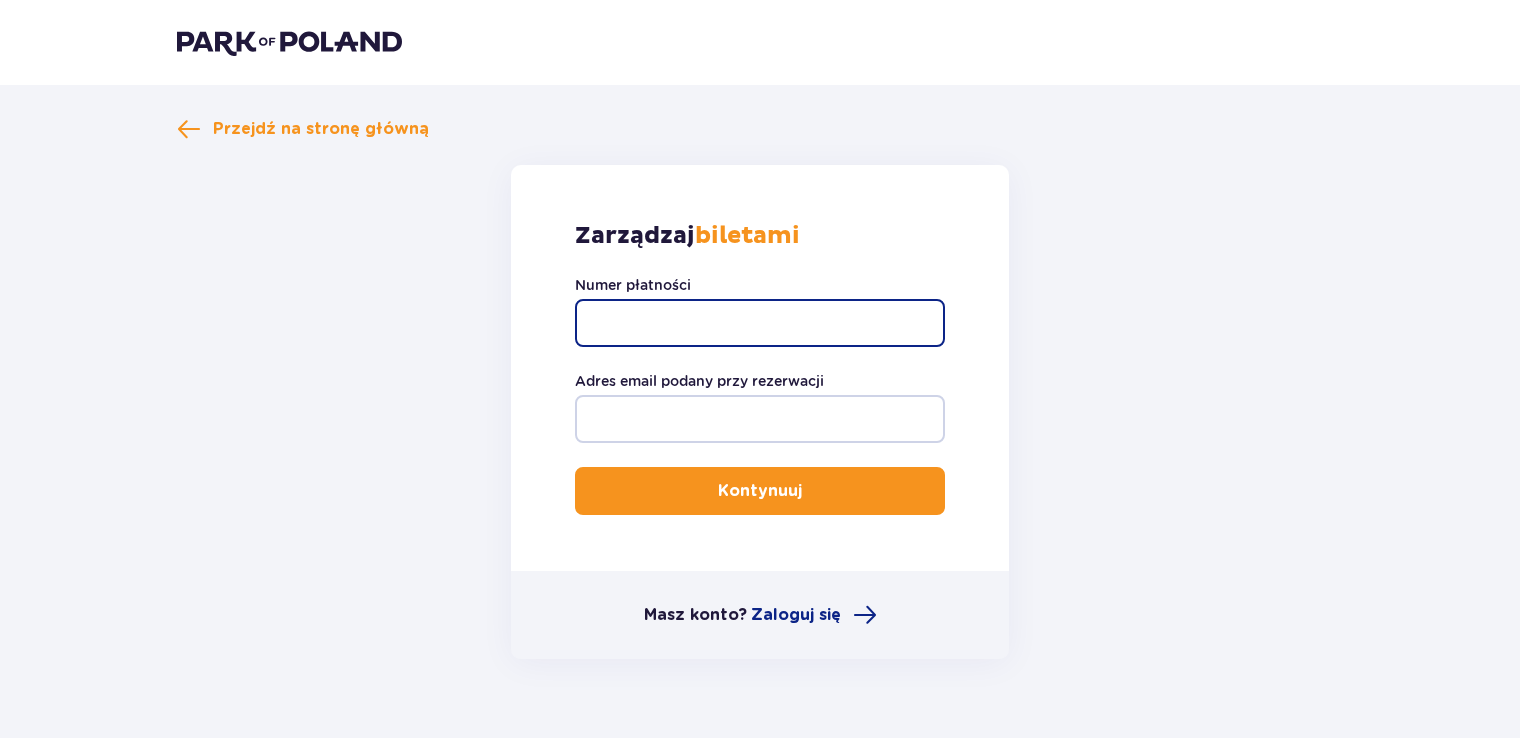 click on "Numer płatności" at bounding box center [760, 323] 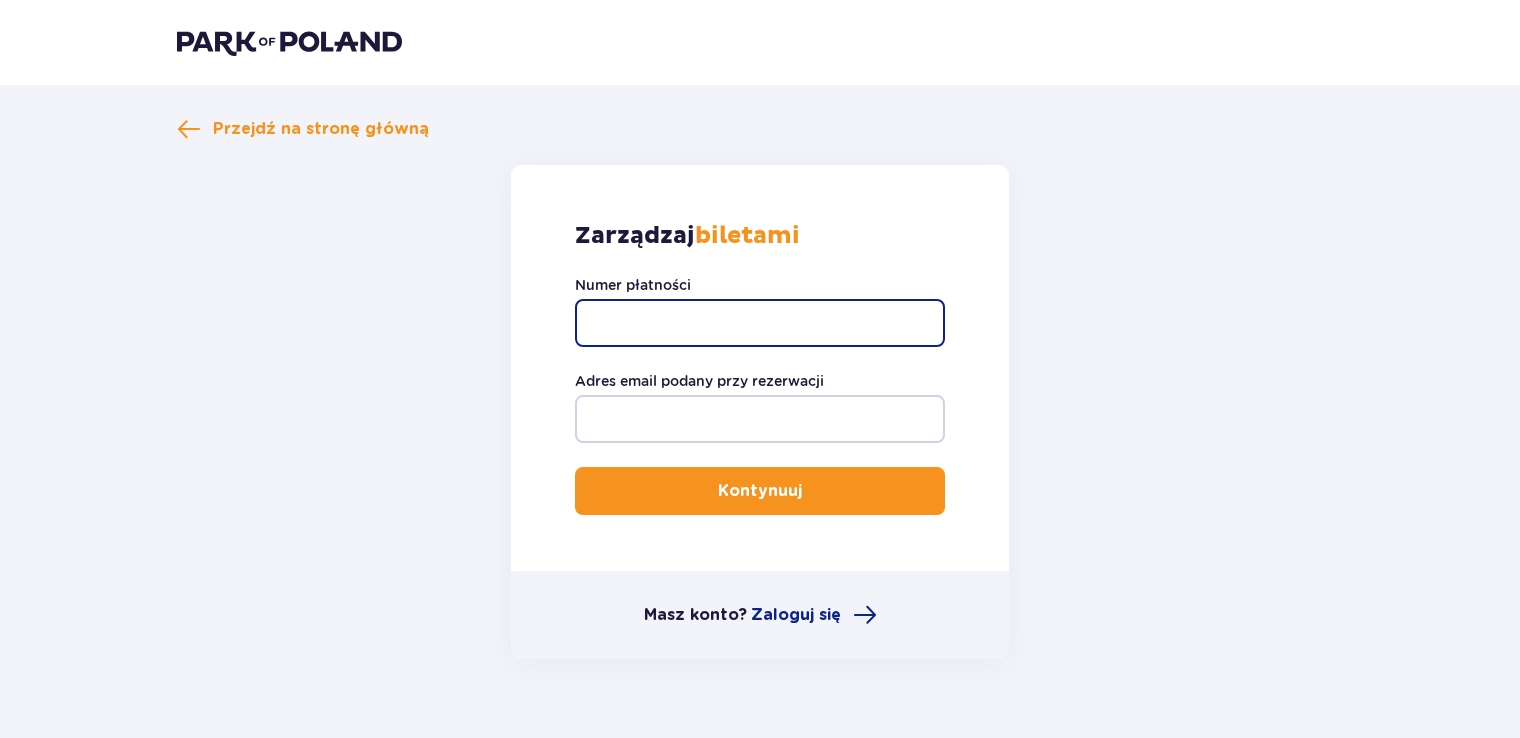 type on "639676" 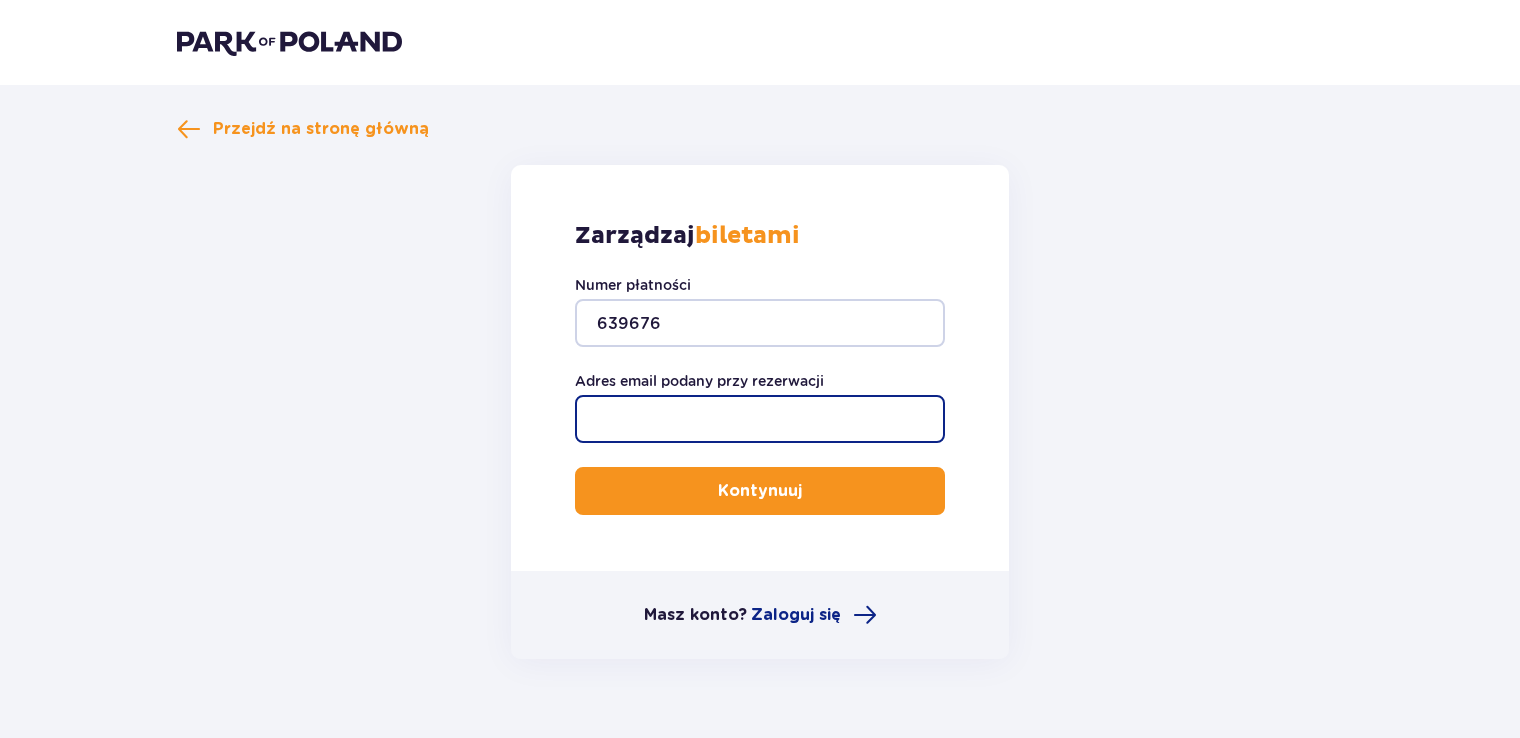 type on "zosiarudzinska38@gmail.com" 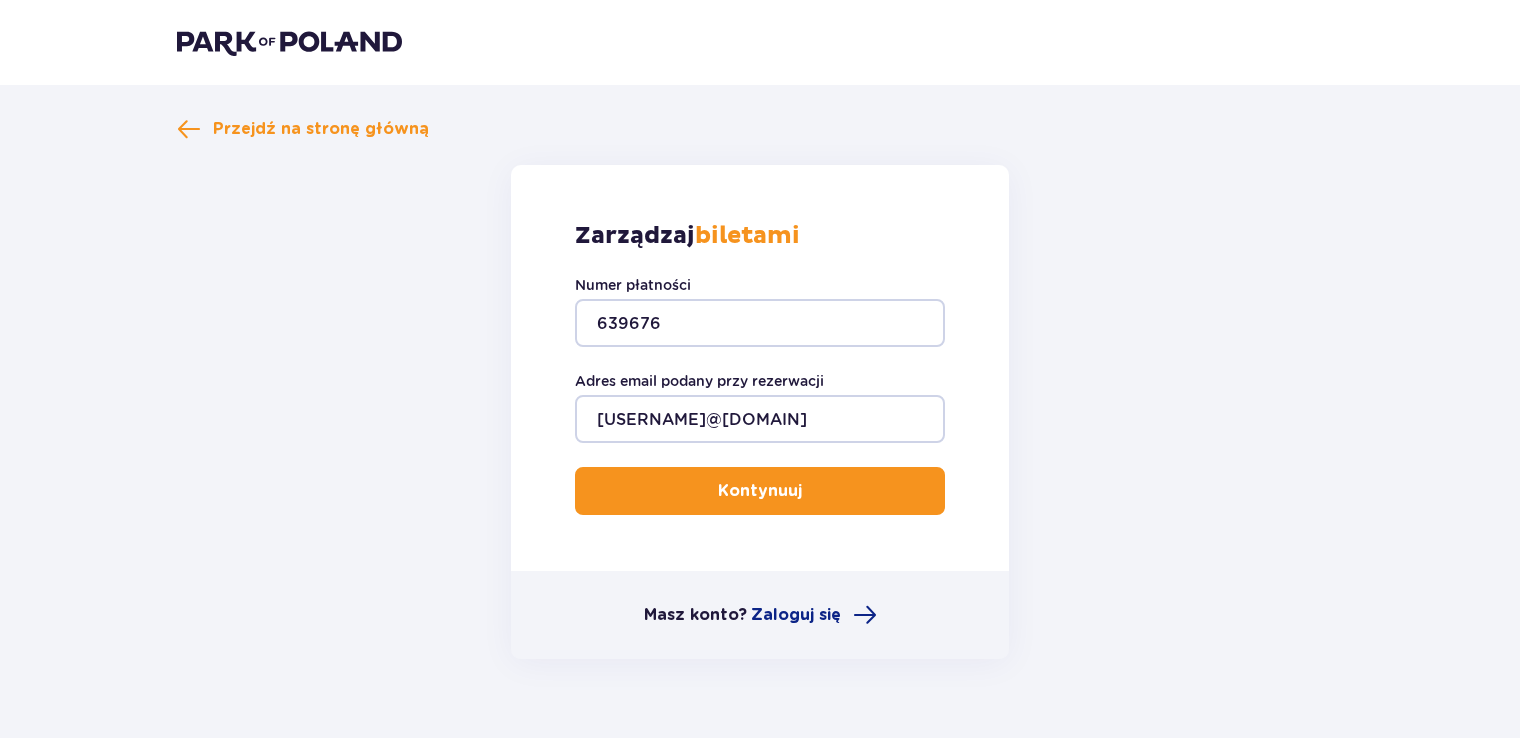 click on "Kontynuuj" at bounding box center (760, 491) 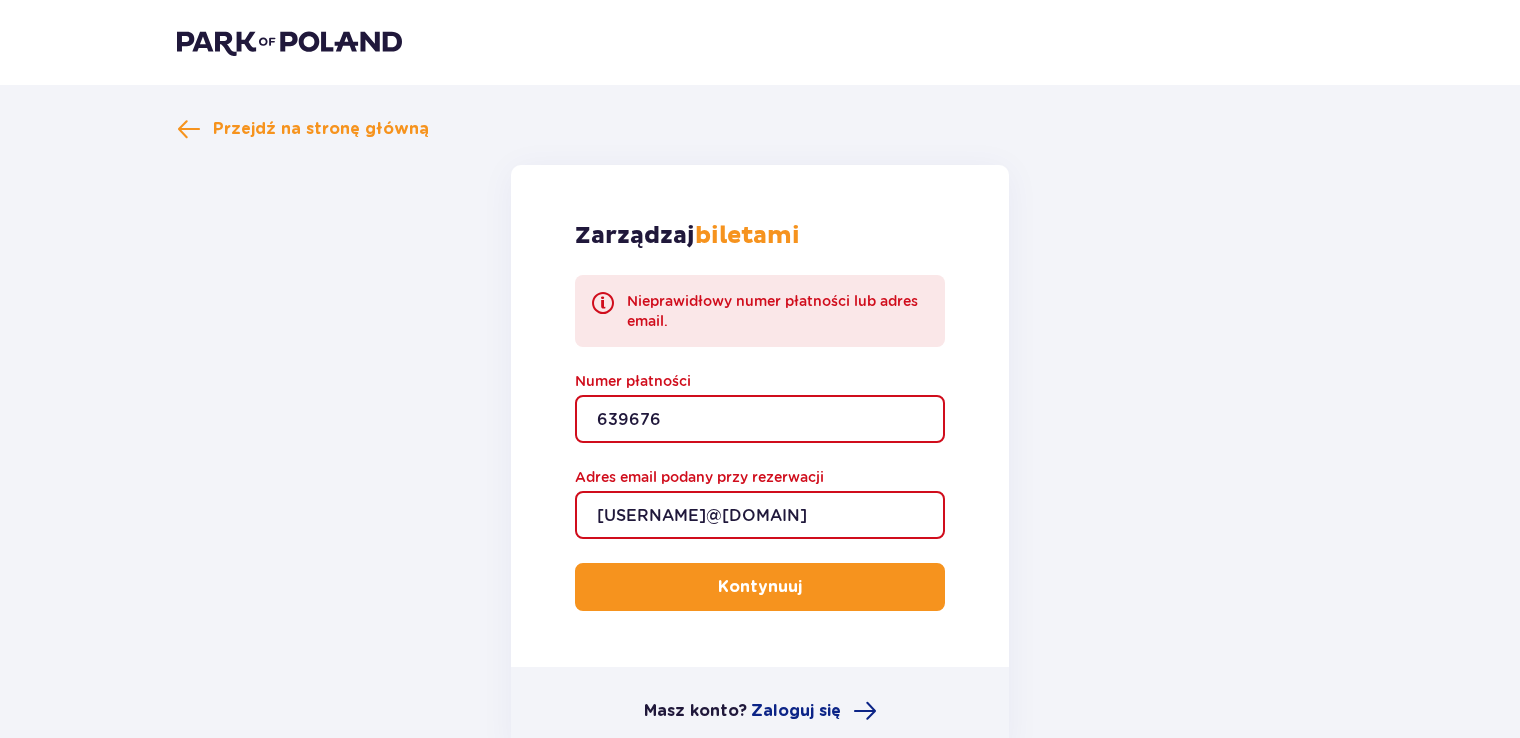 click on "639676" at bounding box center (760, 419) 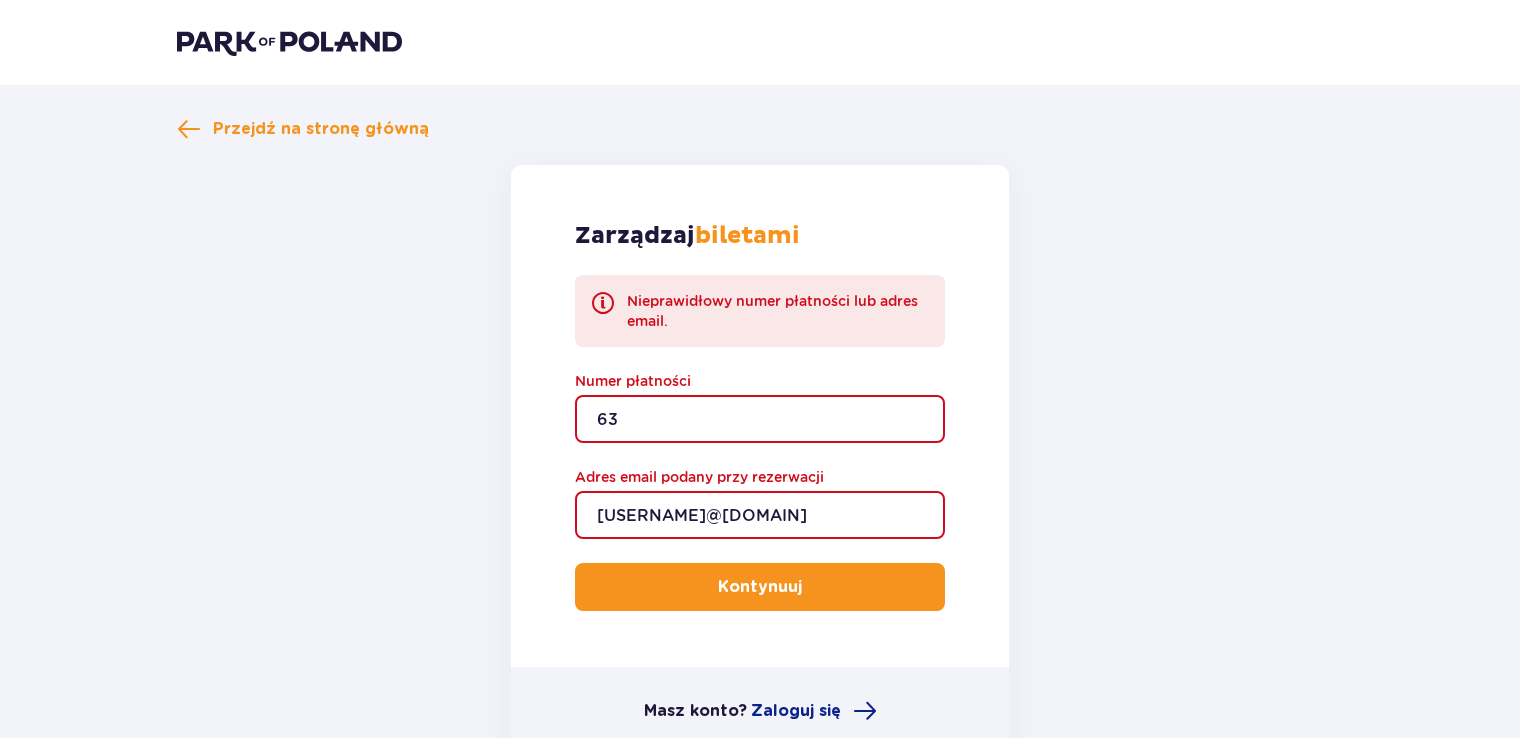 type on "6" 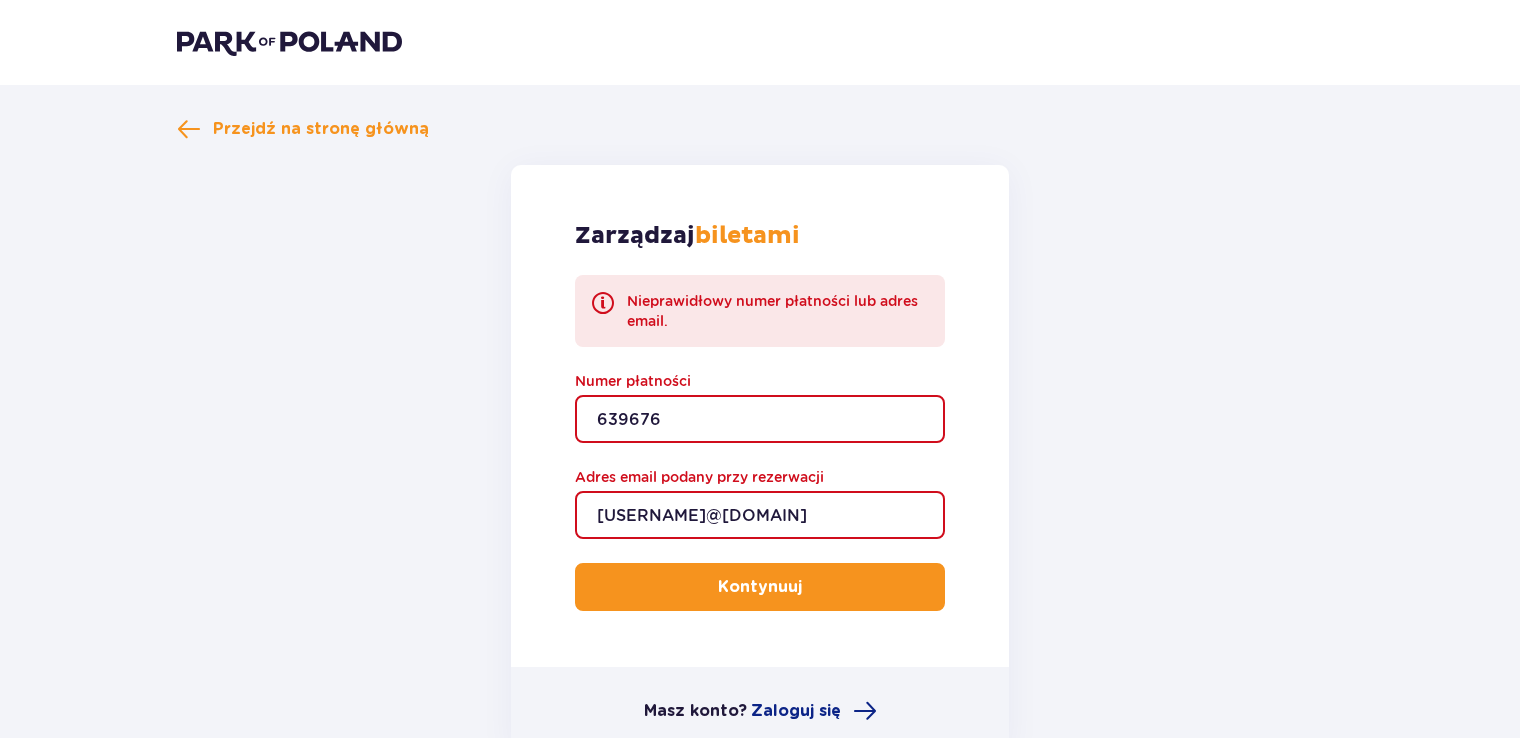 click on "Kontynuuj" at bounding box center [760, 587] 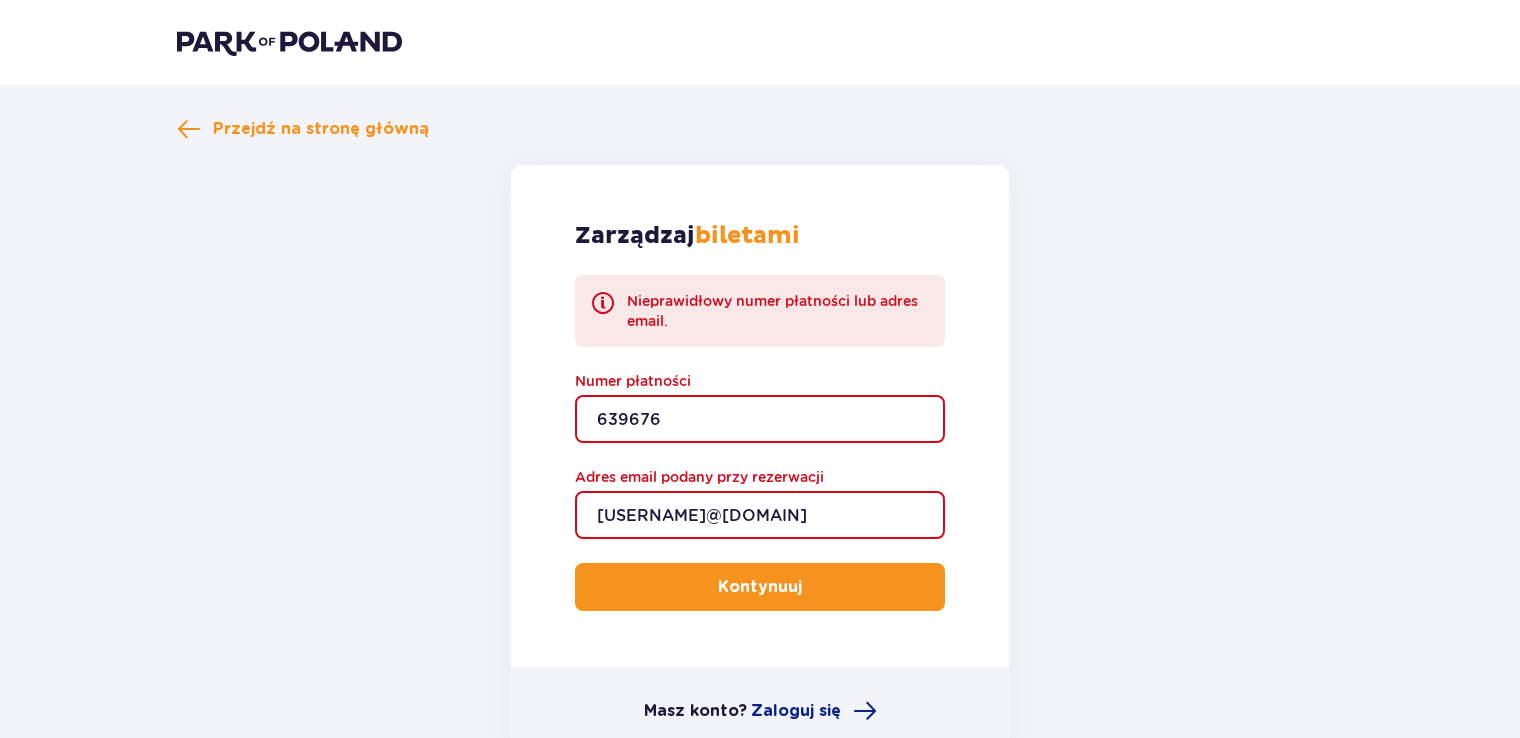 drag, startPoint x: 701, startPoint y: 586, endPoint x: 365, endPoint y: -74, distance: 740.60516 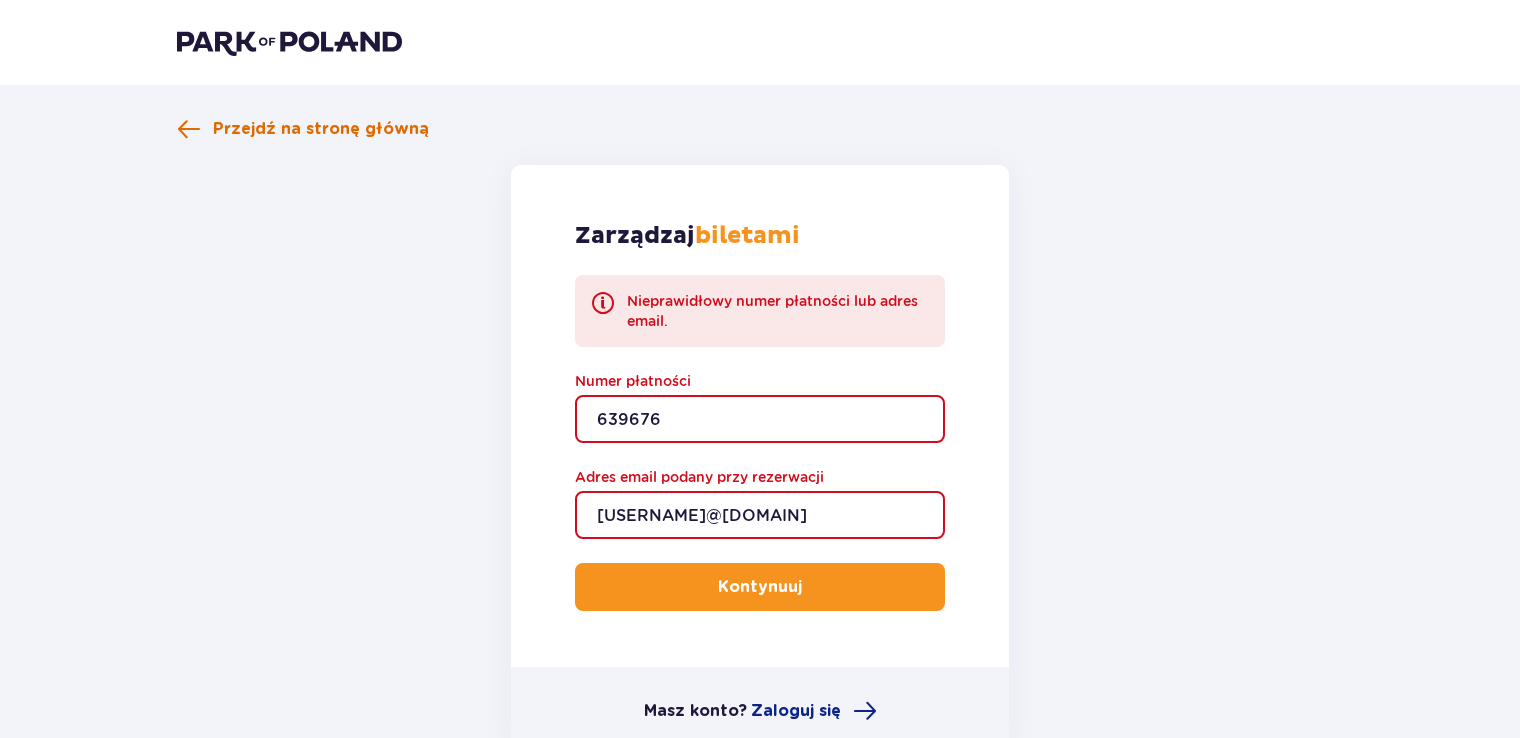 click on "Przejdź na stronę główną" at bounding box center (321, 129) 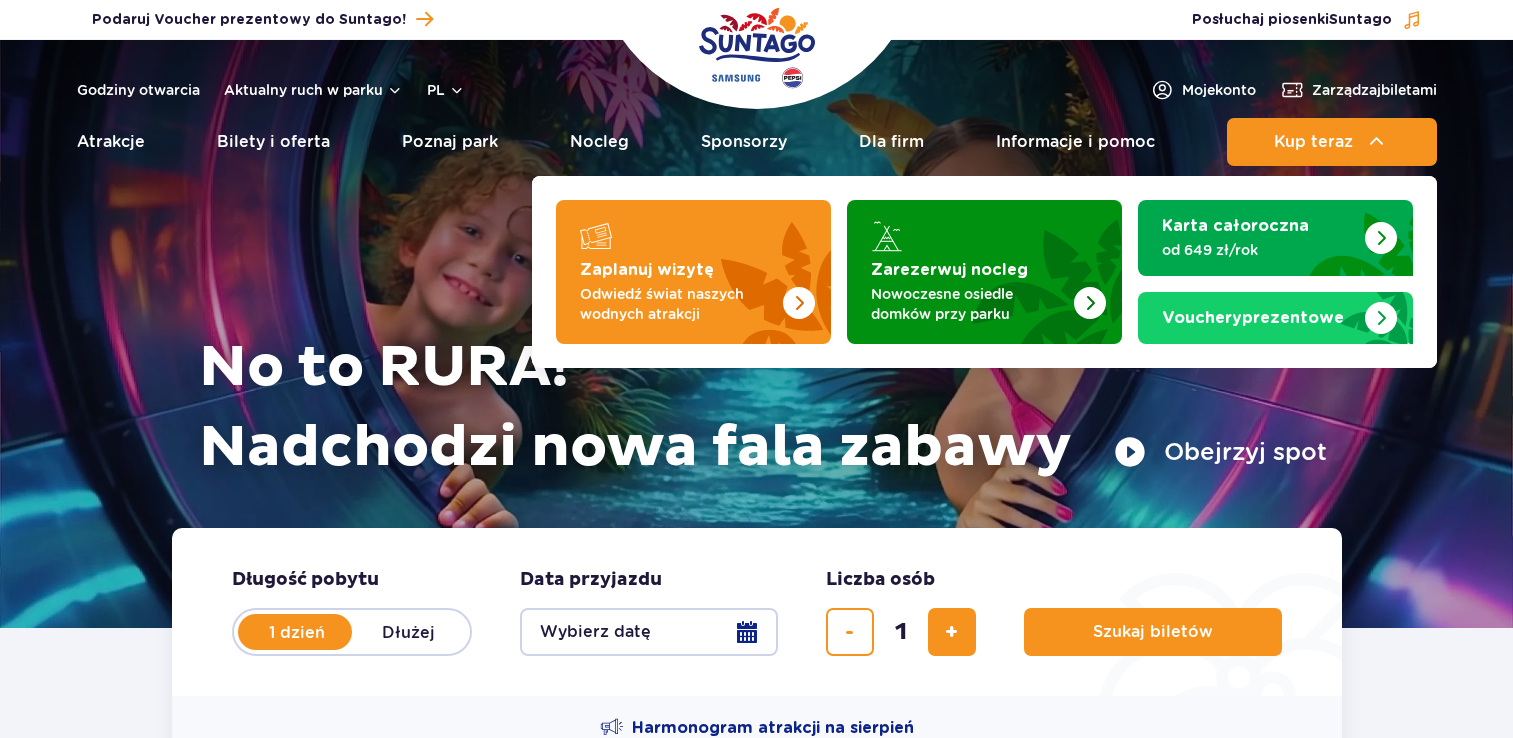 scroll, scrollTop: 0, scrollLeft: 0, axis: both 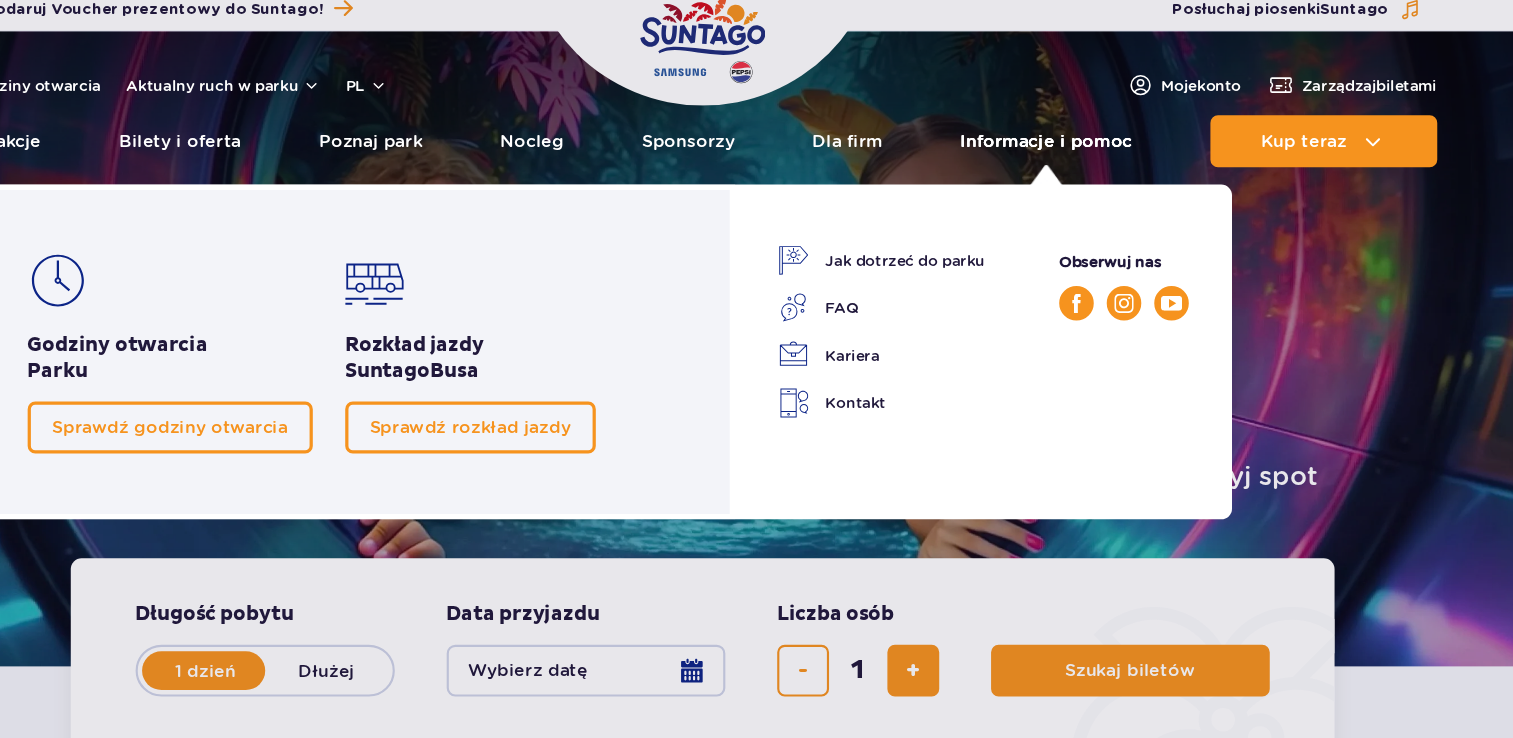 click on "Informacje i pomoc" at bounding box center (1075, 142) 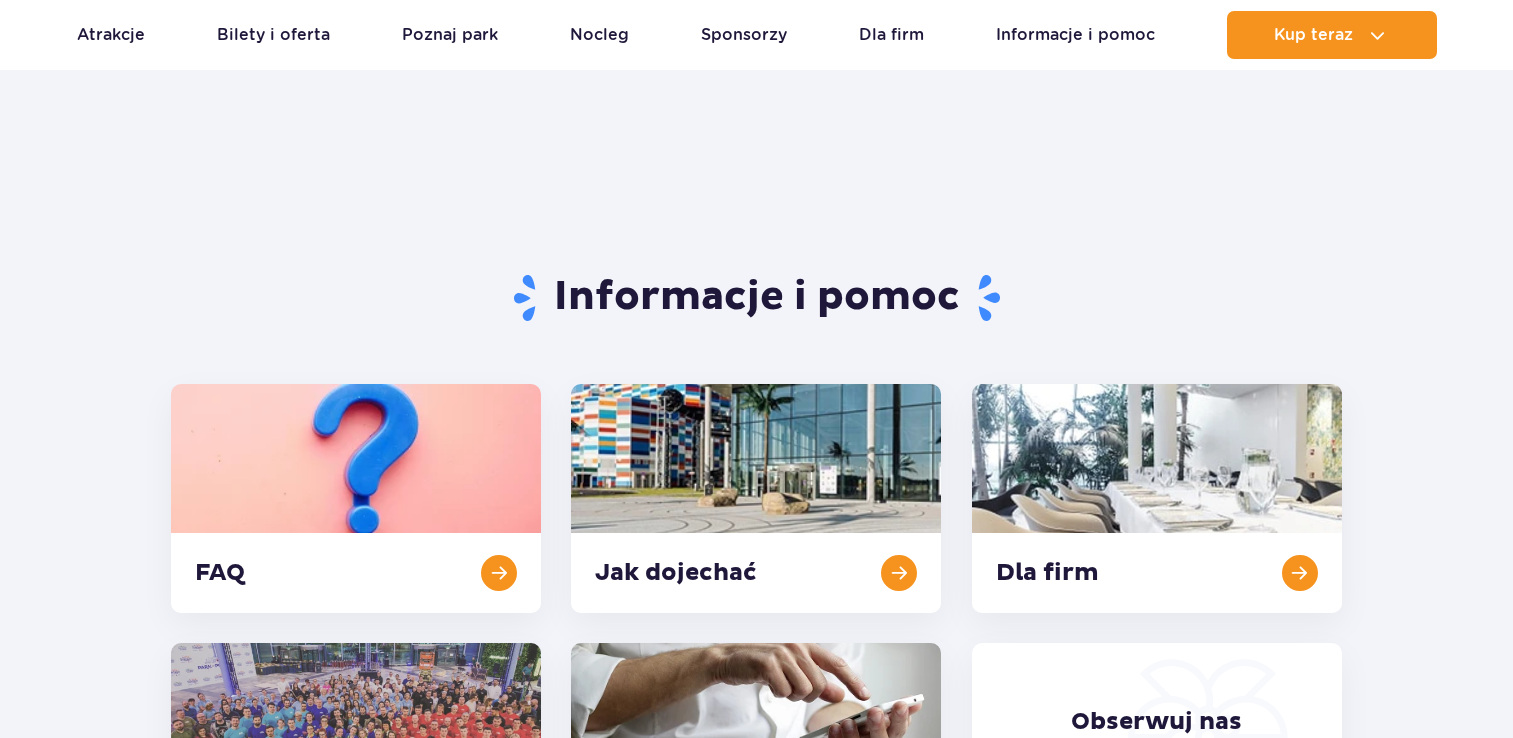 scroll, scrollTop: 217, scrollLeft: 0, axis: vertical 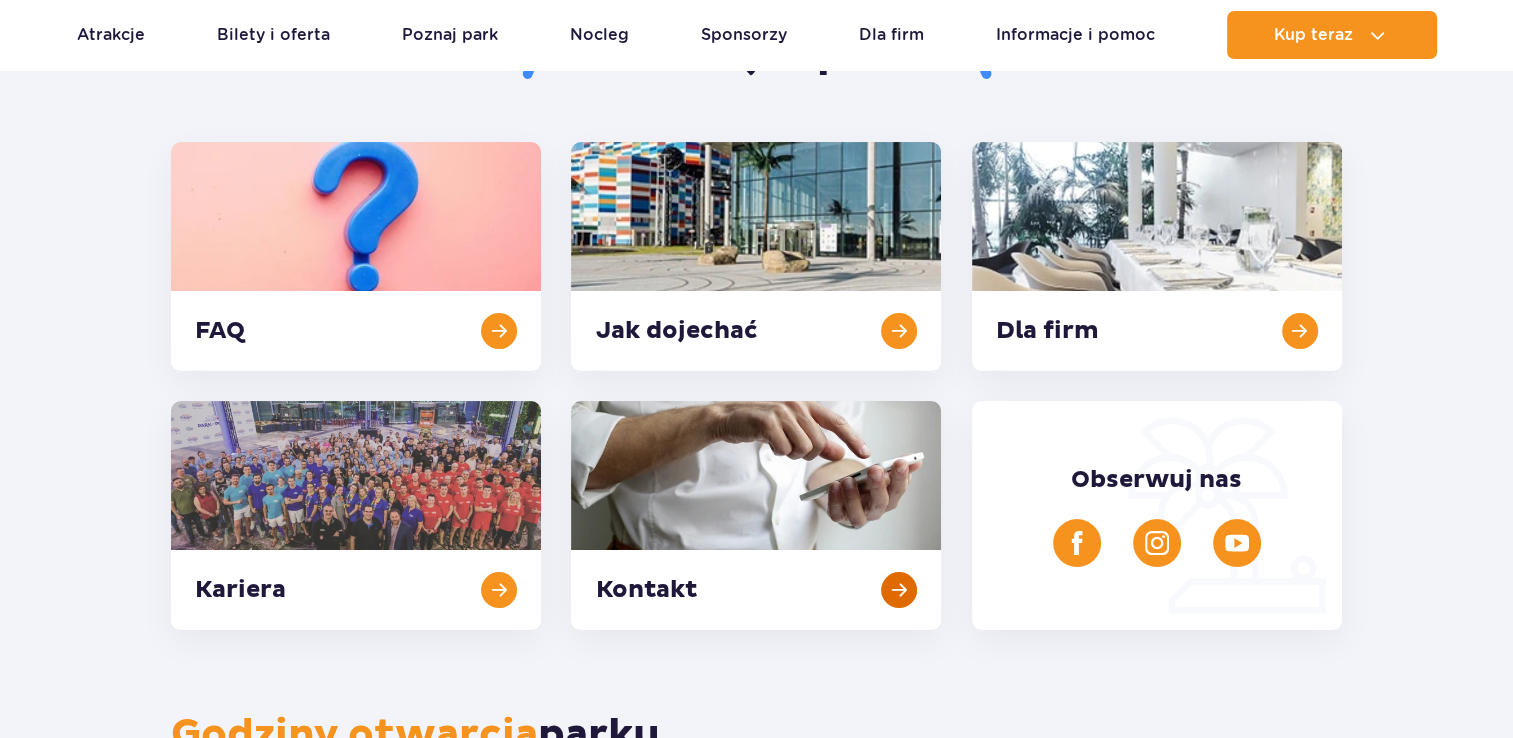 click at bounding box center [756, 515] 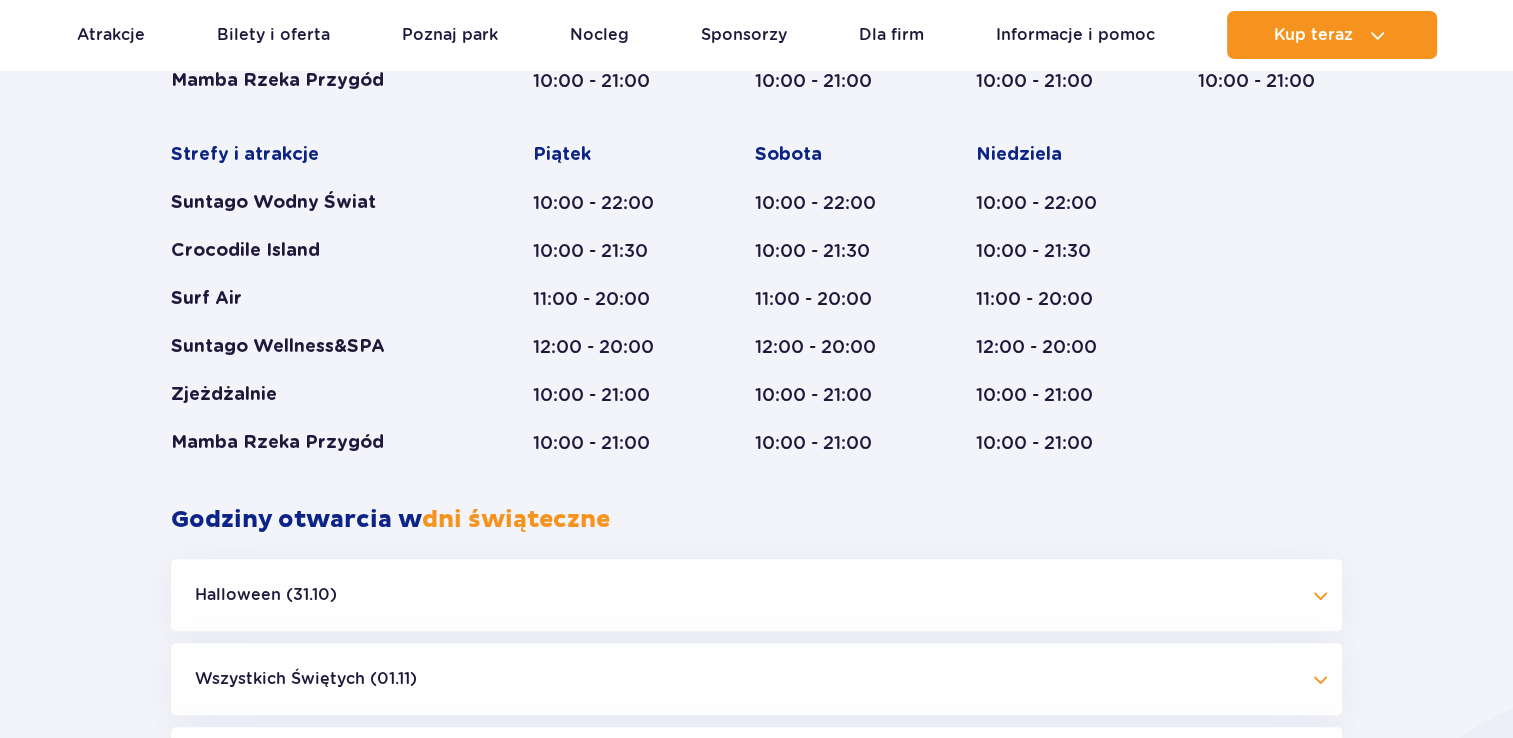 scroll, scrollTop: 2233, scrollLeft: 0, axis: vertical 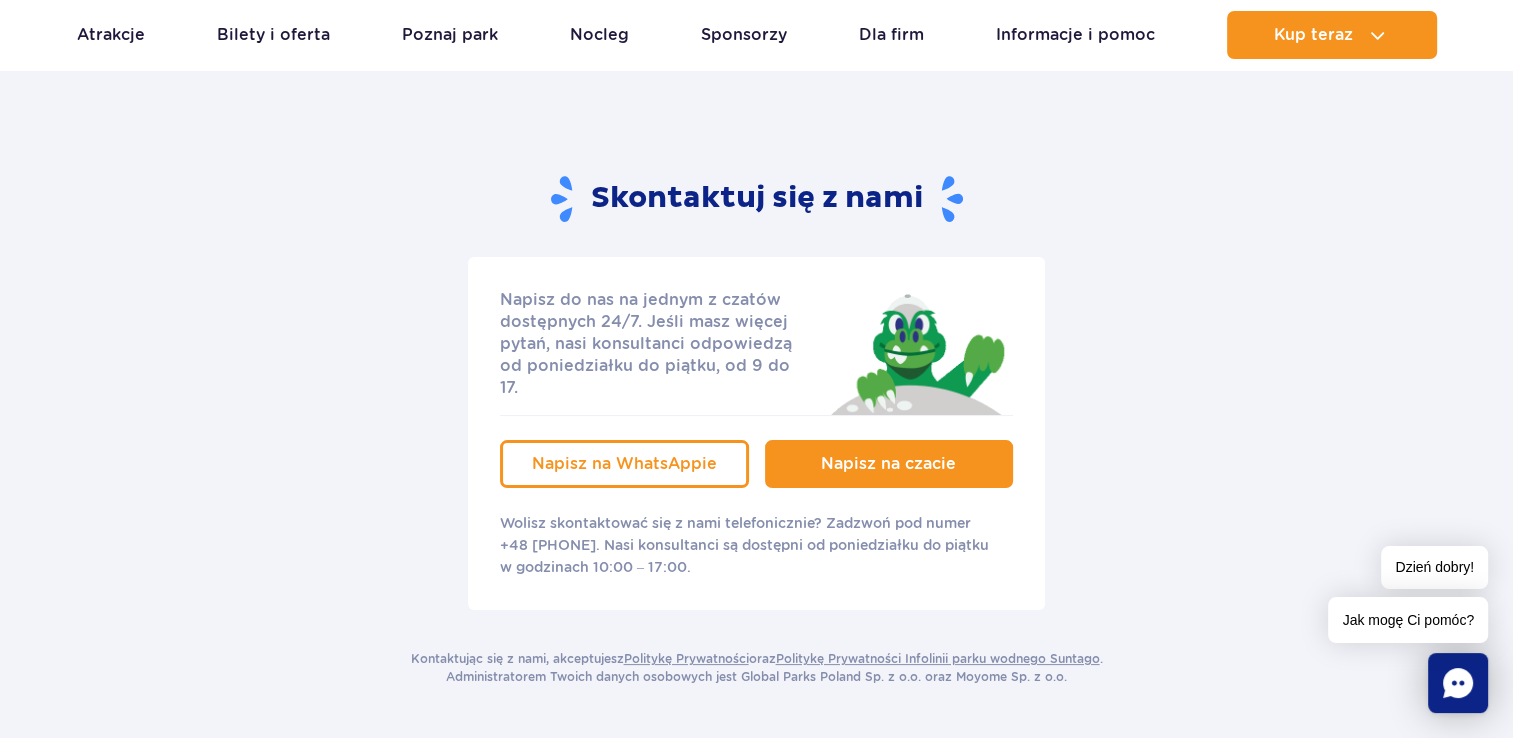 click on "Napisz na czacie" at bounding box center (888, 463) 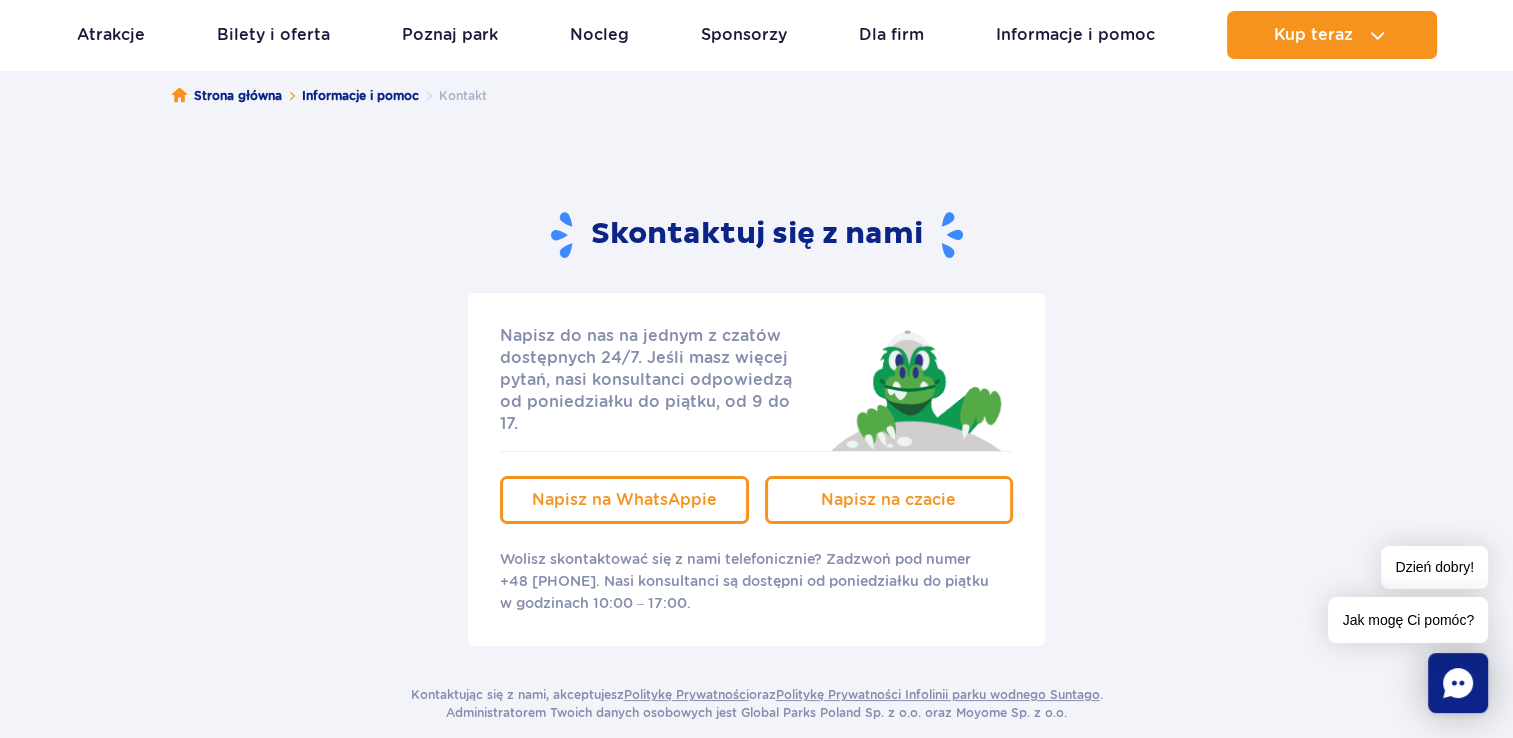 scroll, scrollTop: 186, scrollLeft: 0, axis: vertical 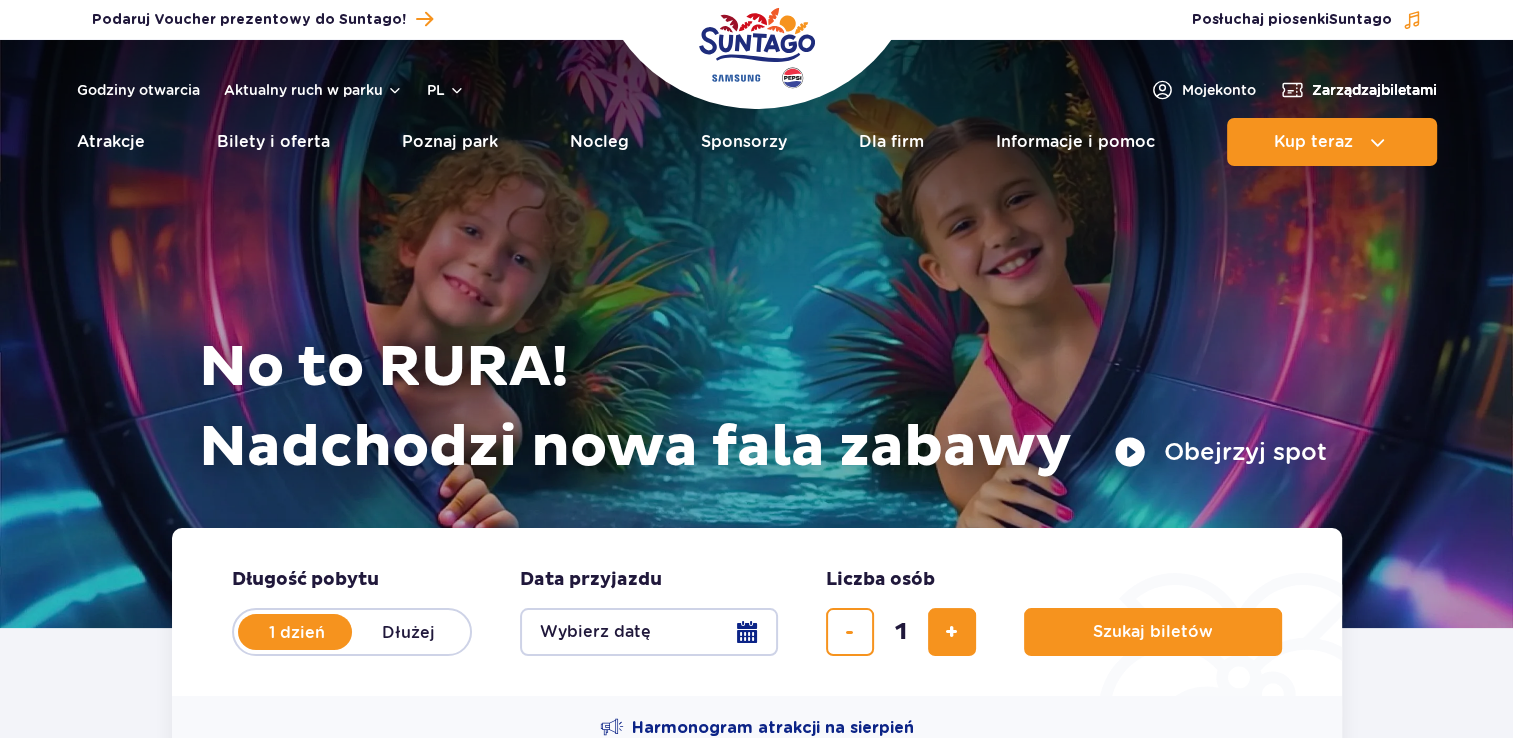 click on "Zarządzaj  biletami" at bounding box center [1374, 90] 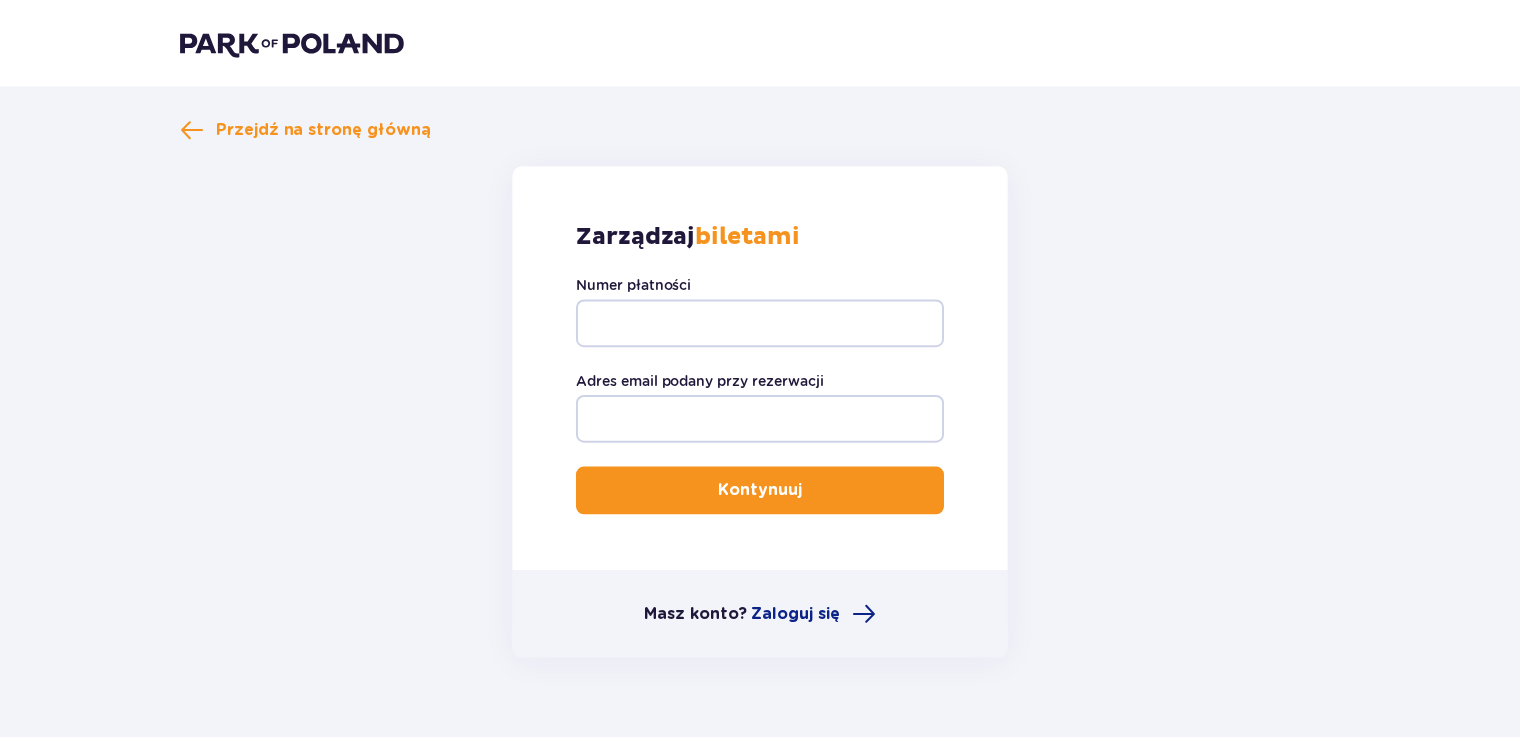 scroll, scrollTop: 0, scrollLeft: 0, axis: both 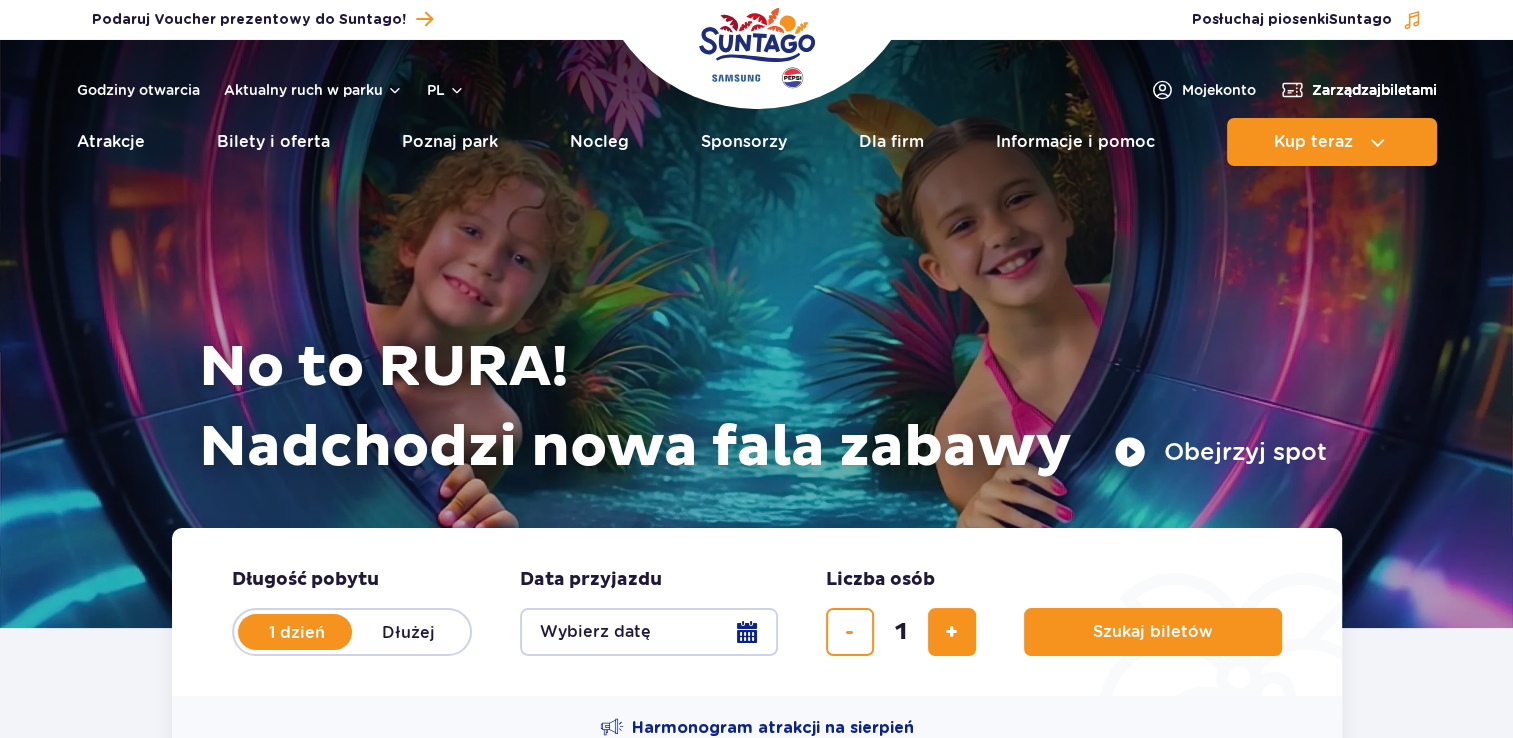 click on "Zarządzaj  biletami" at bounding box center [1374, 90] 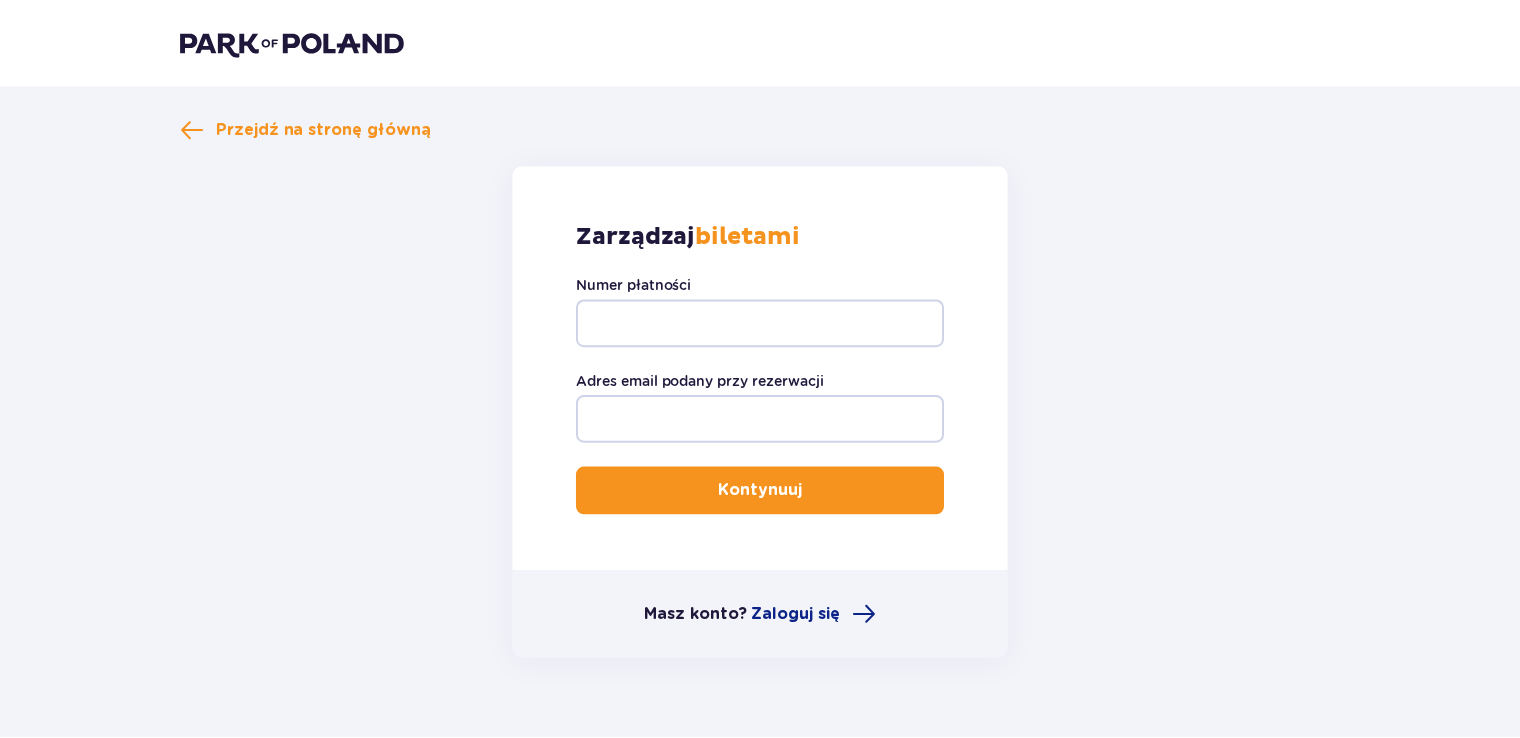 scroll, scrollTop: 0, scrollLeft: 0, axis: both 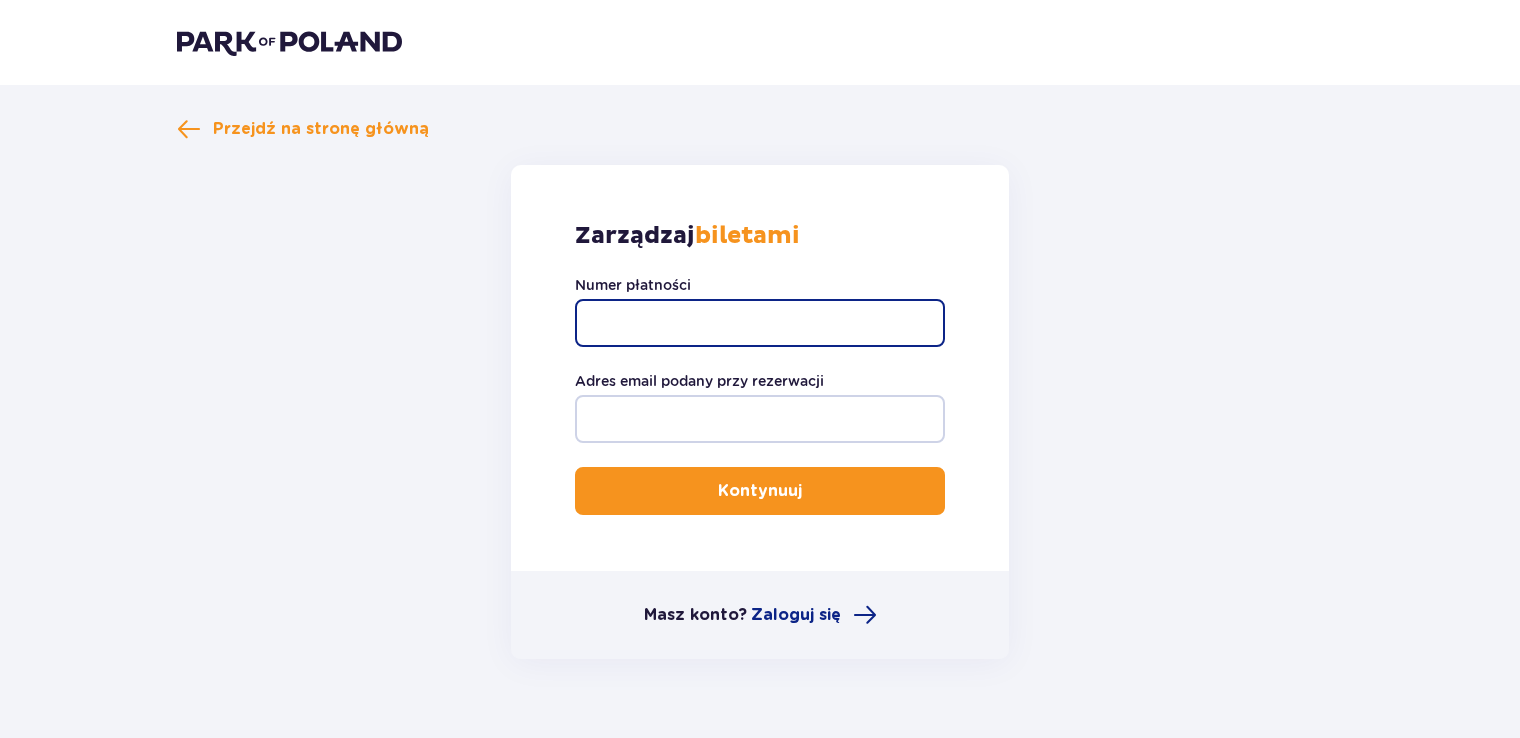 click on "Numer płatności" at bounding box center [760, 323] 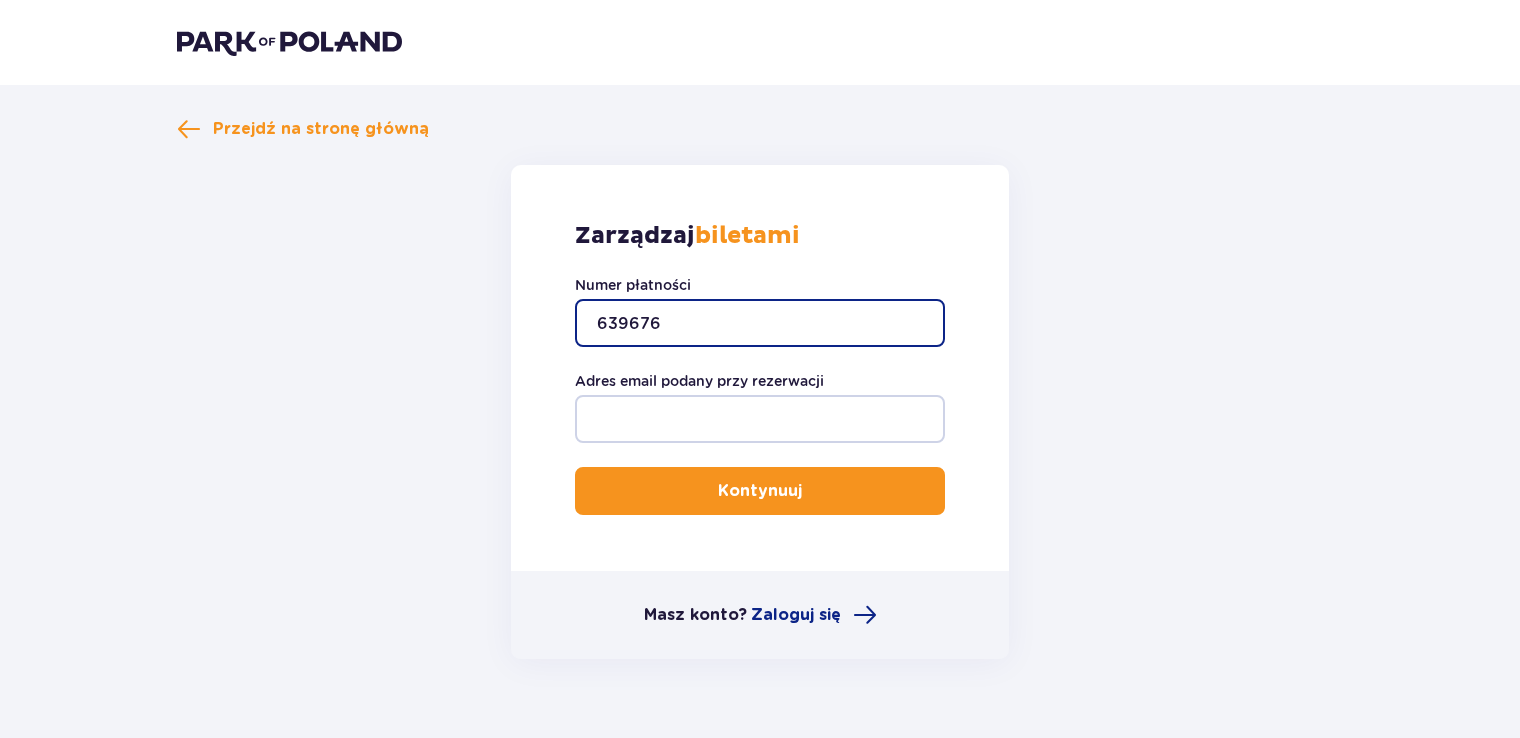 type on "639676" 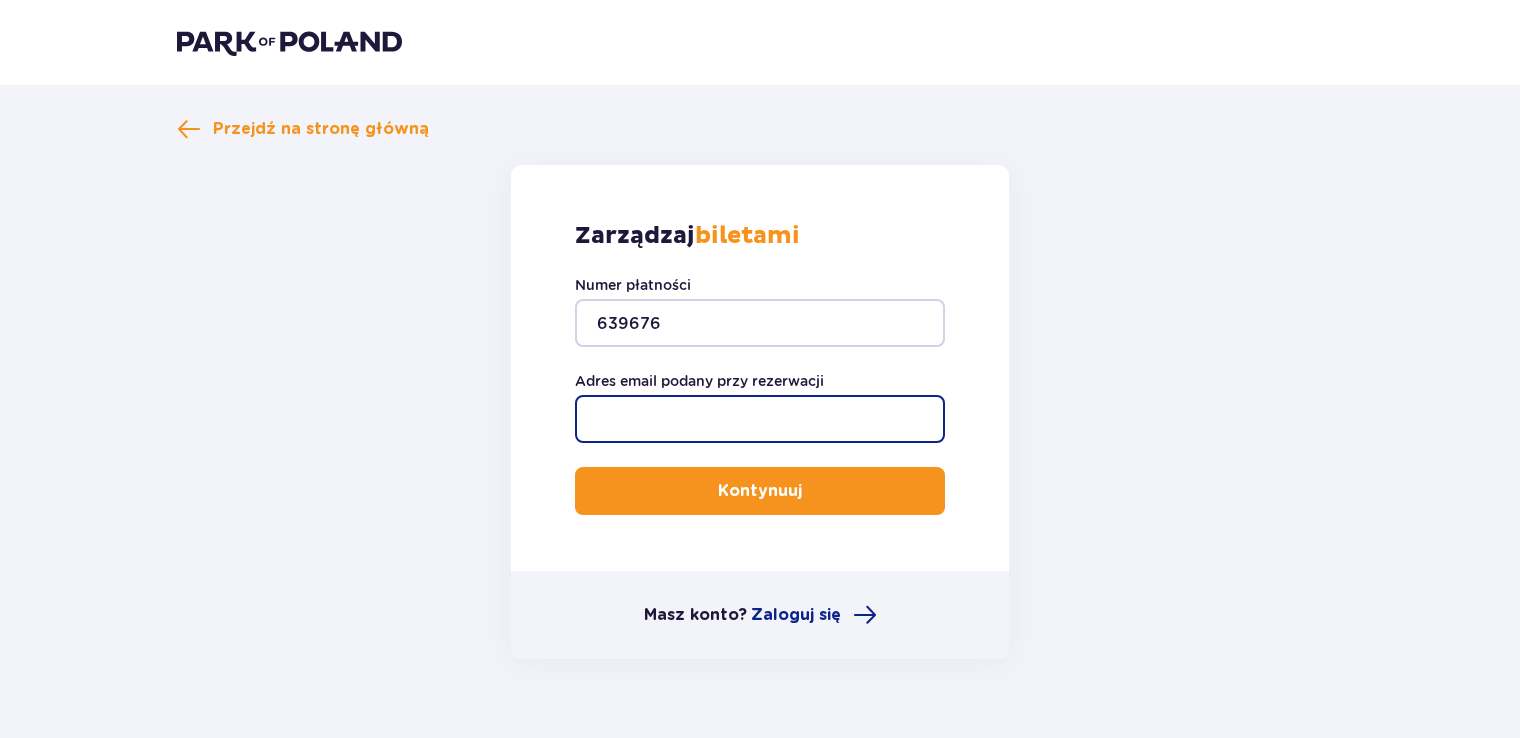 click on "Adres email podany przy rezerwacji" at bounding box center [760, 419] 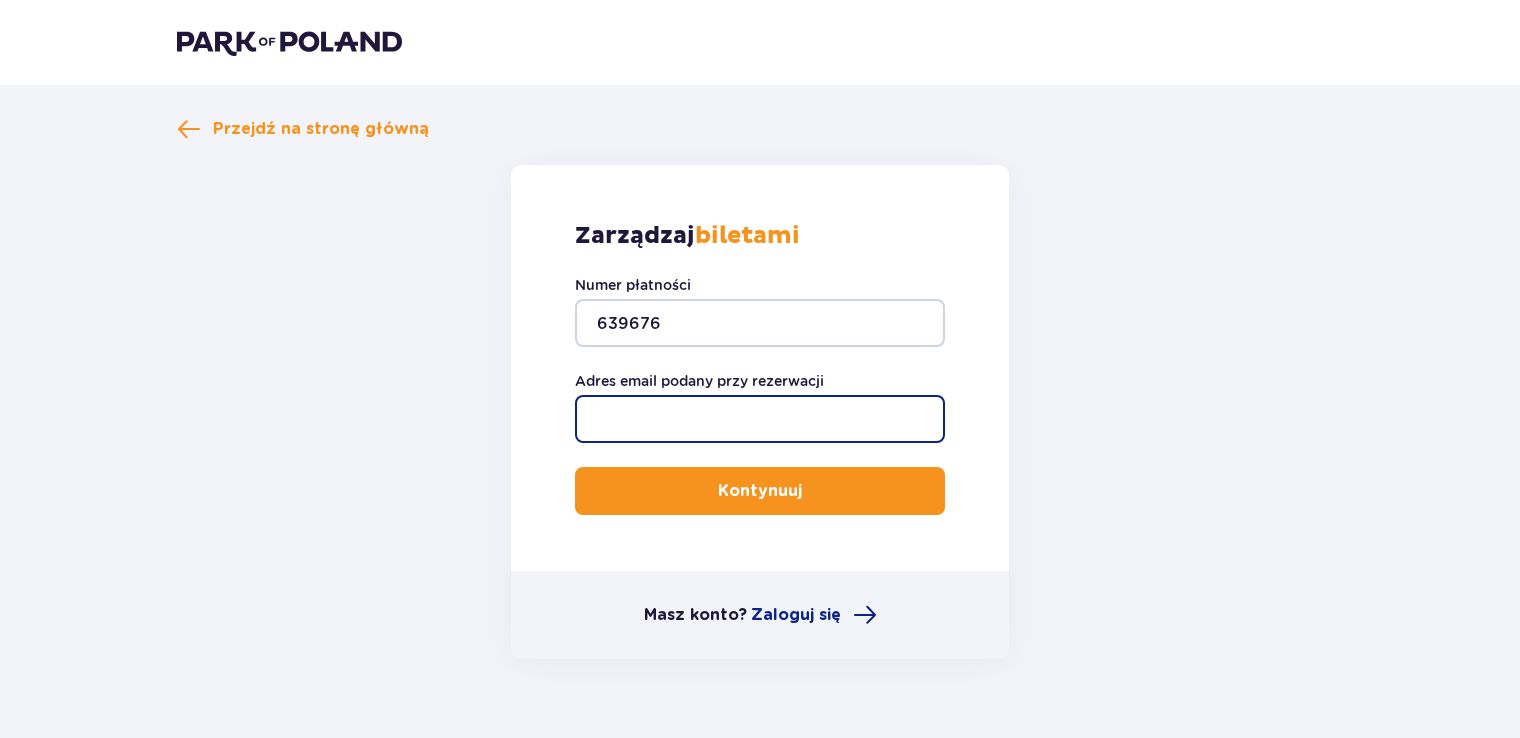drag, startPoint x: 713, startPoint y: 417, endPoint x: 718, endPoint y: 492, distance: 75.16648 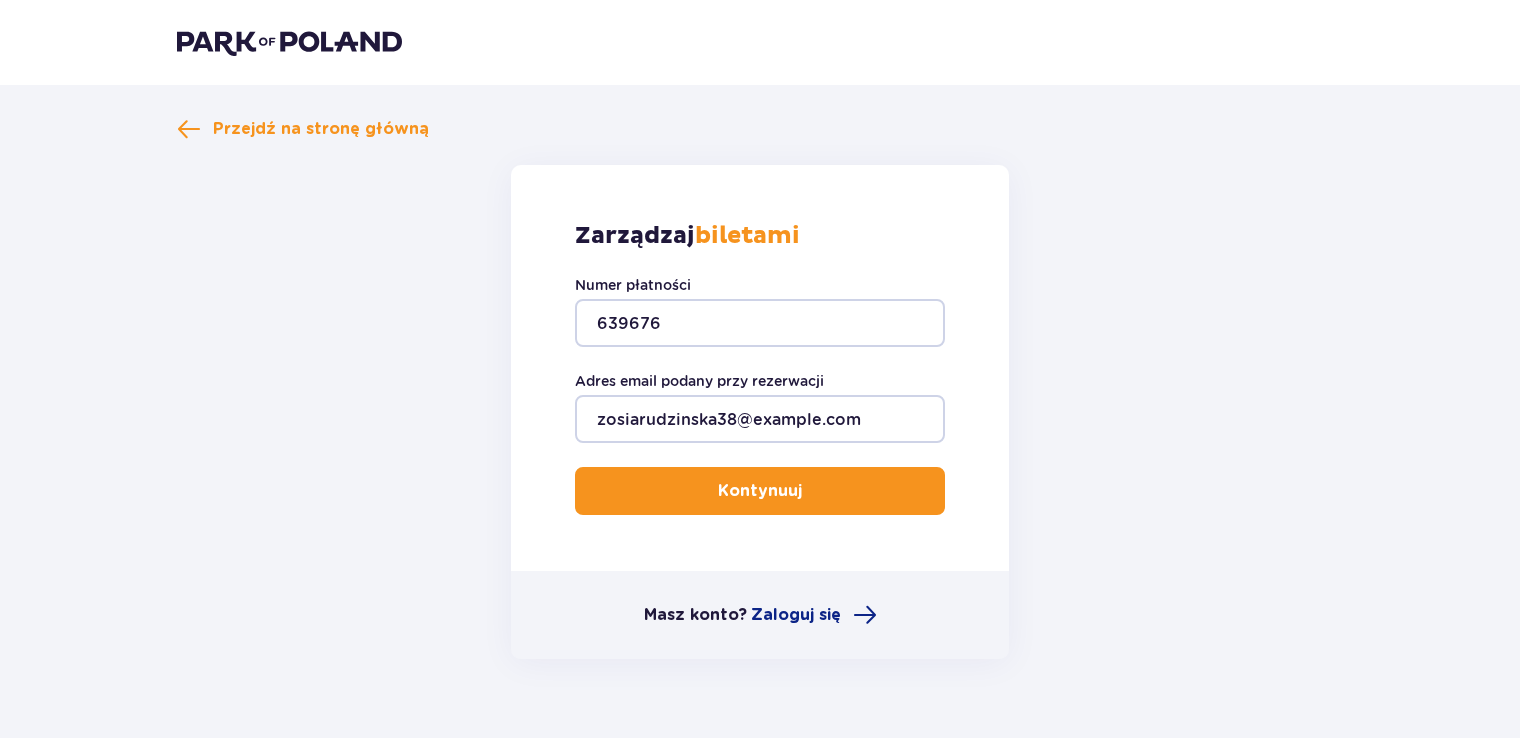 click on "Kontynuuj" at bounding box center [760, 491] 